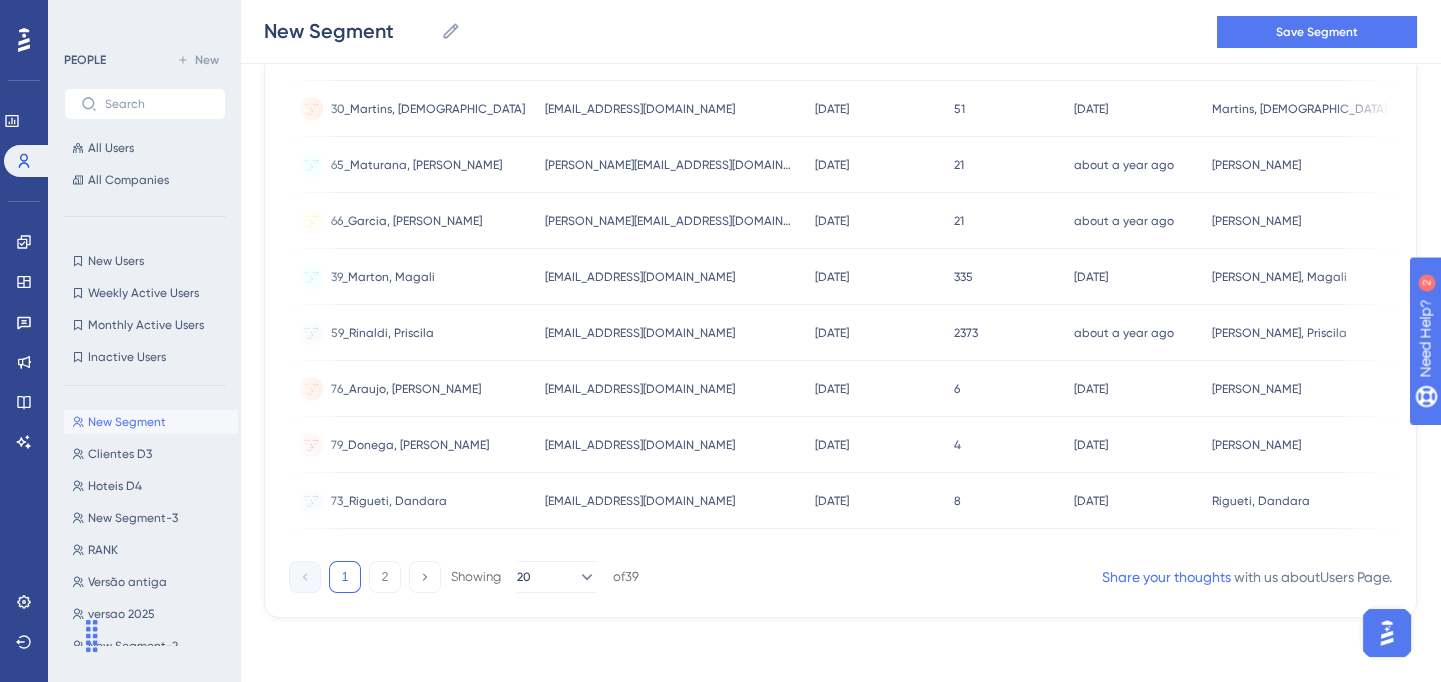 scroll, scrollTop: 0, scrollLeft: 0, axis: both 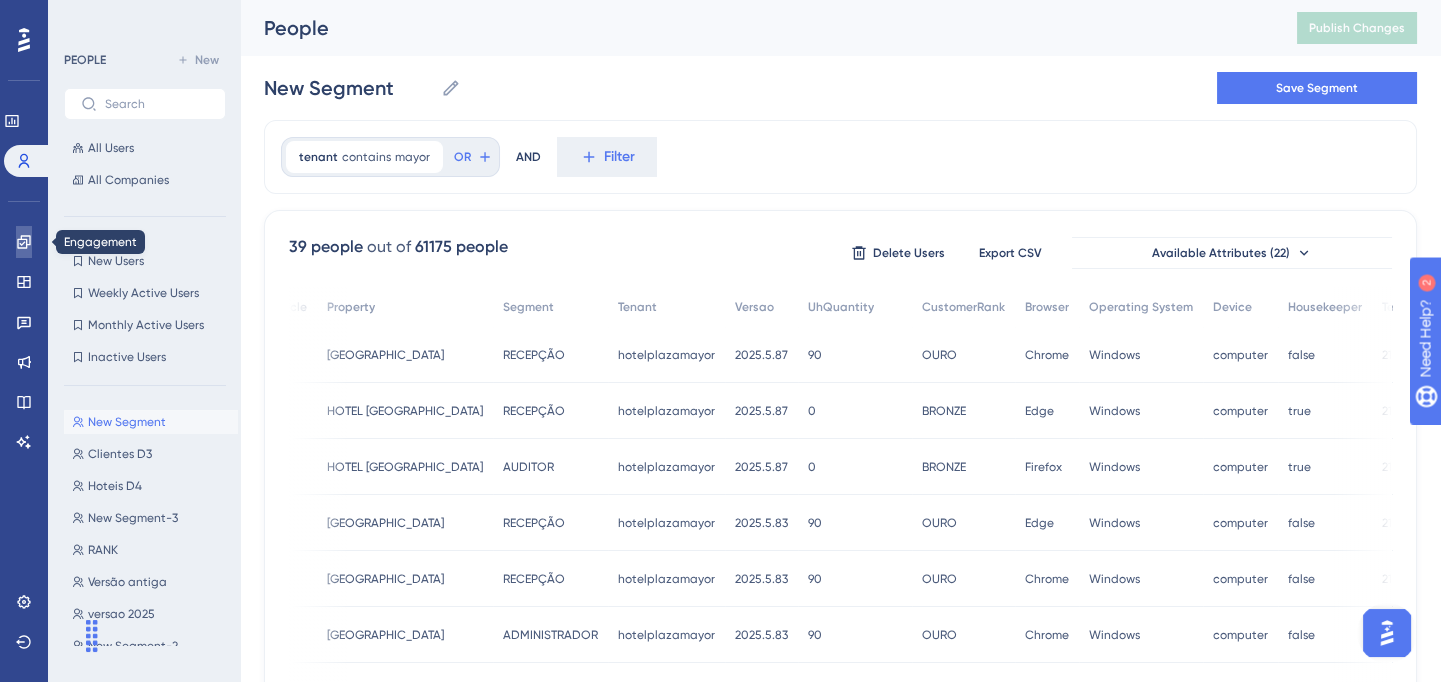 click 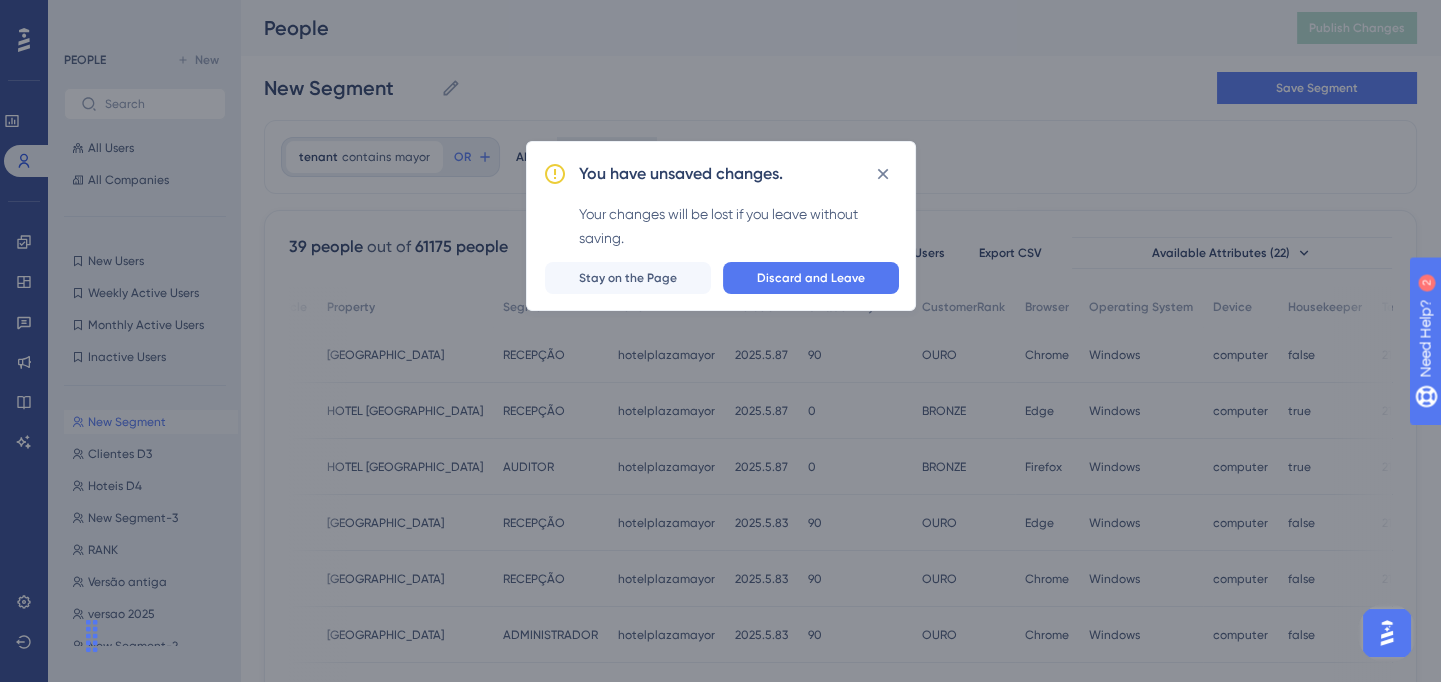 scroll, scrollTop: 0, scrollLeft: 0, axis: both 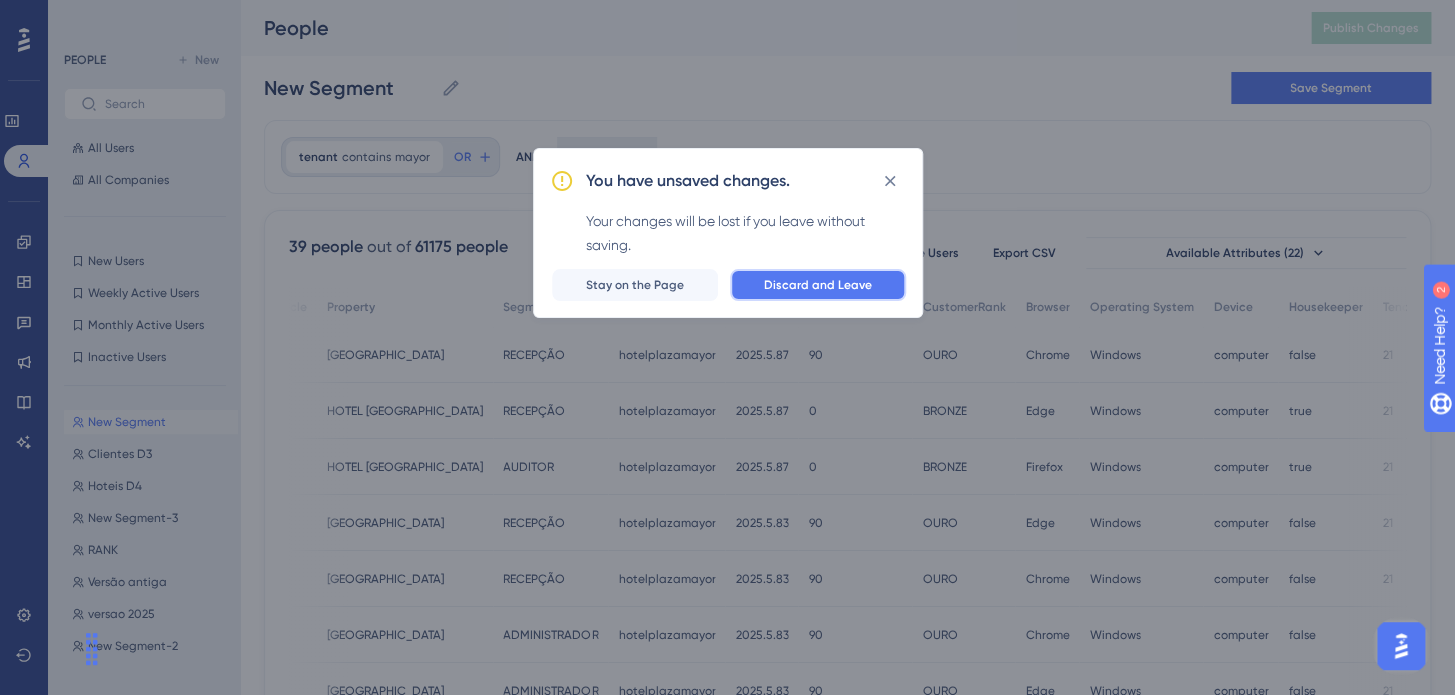 click on "Discard and Leave" at bounding box center (818, 285) 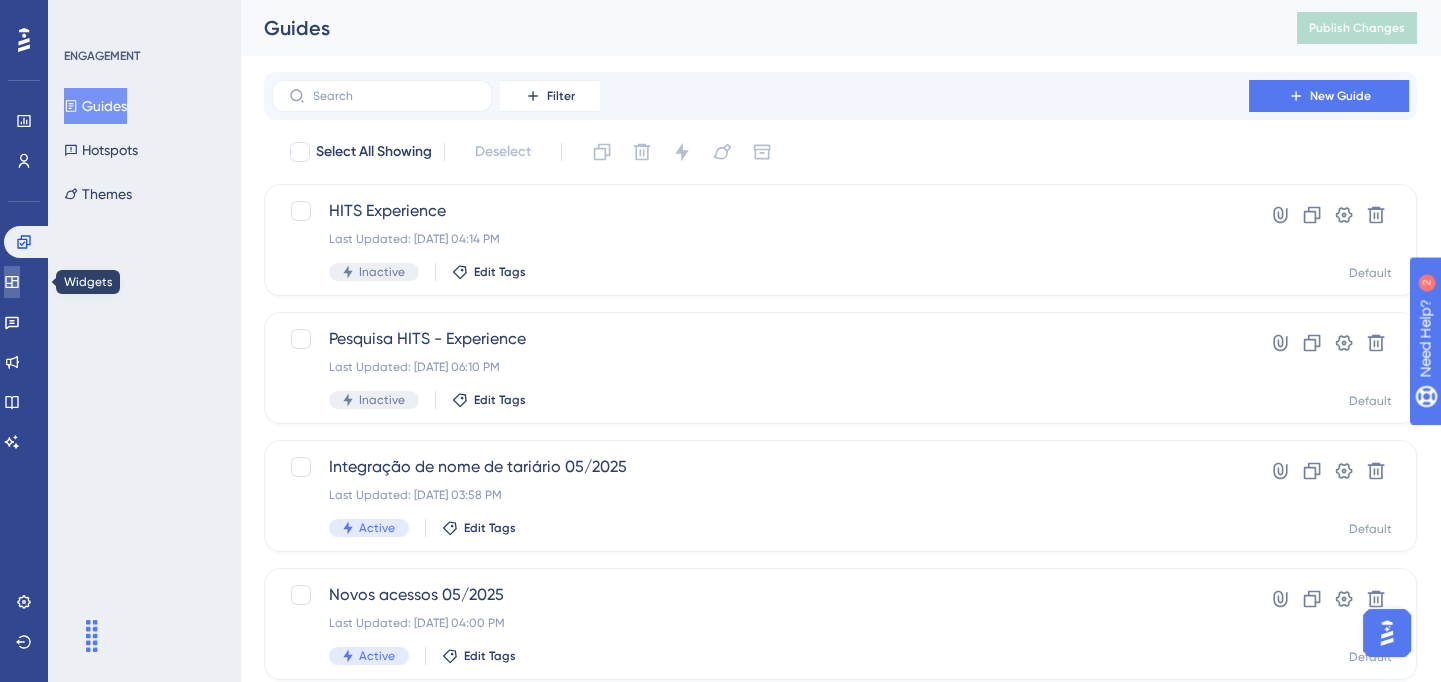 click at bounding box center [12, 282] 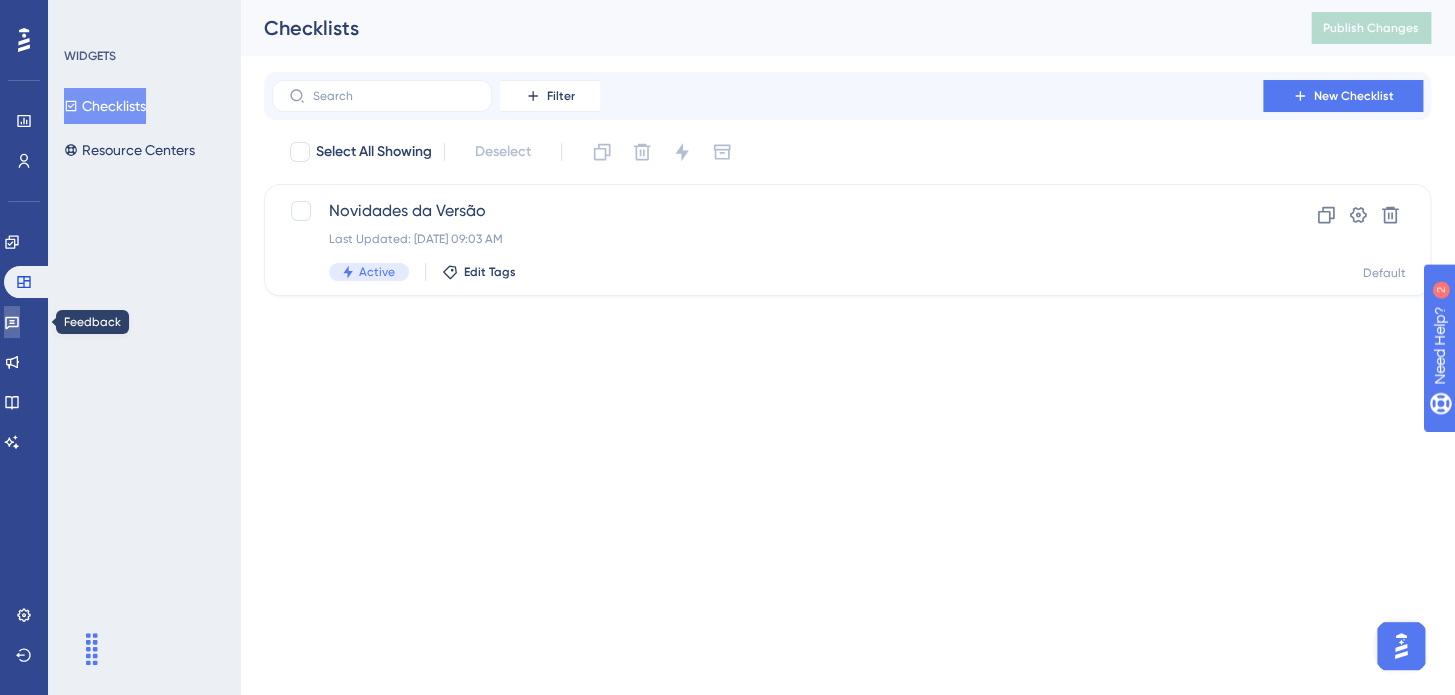 click at bounding box center (12, 322) 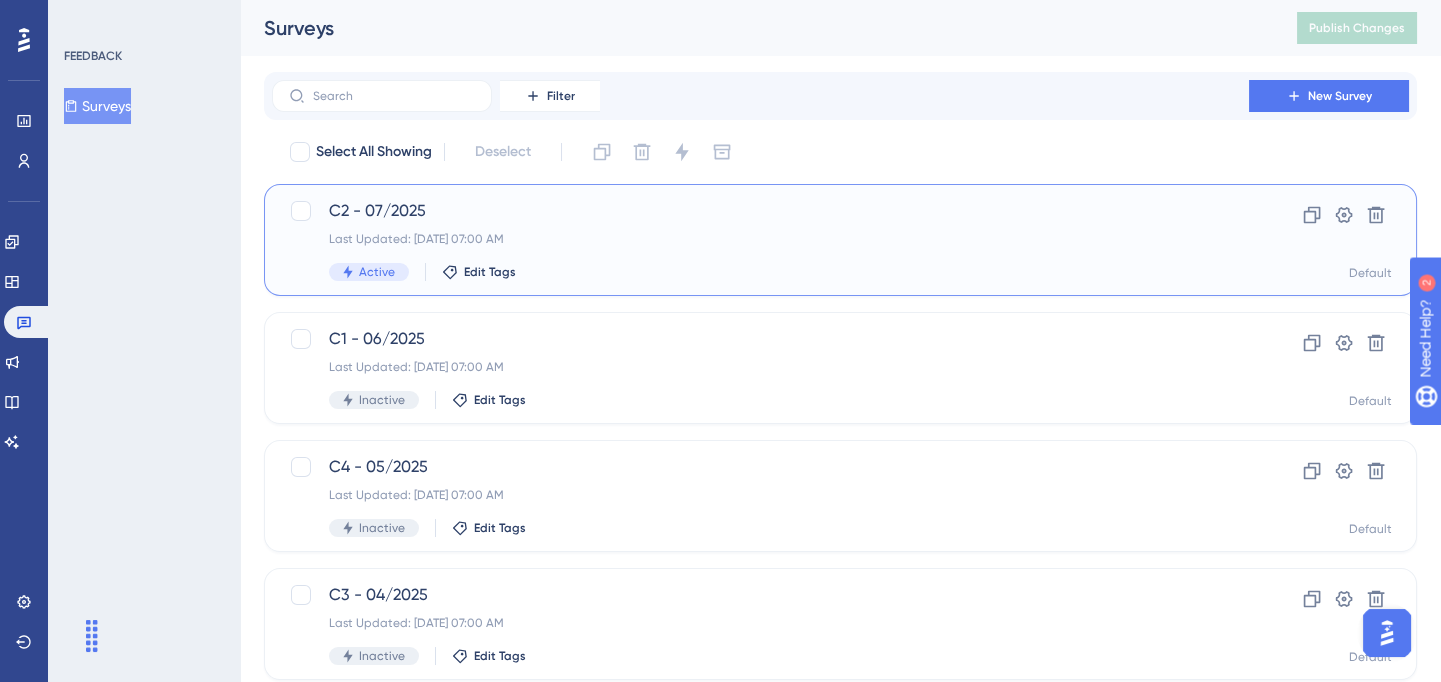 click on "C2 - 07/2025 Last Updated: [DATE] 07:00 AM Active Edit Tags" at bounding box center [760, 240] 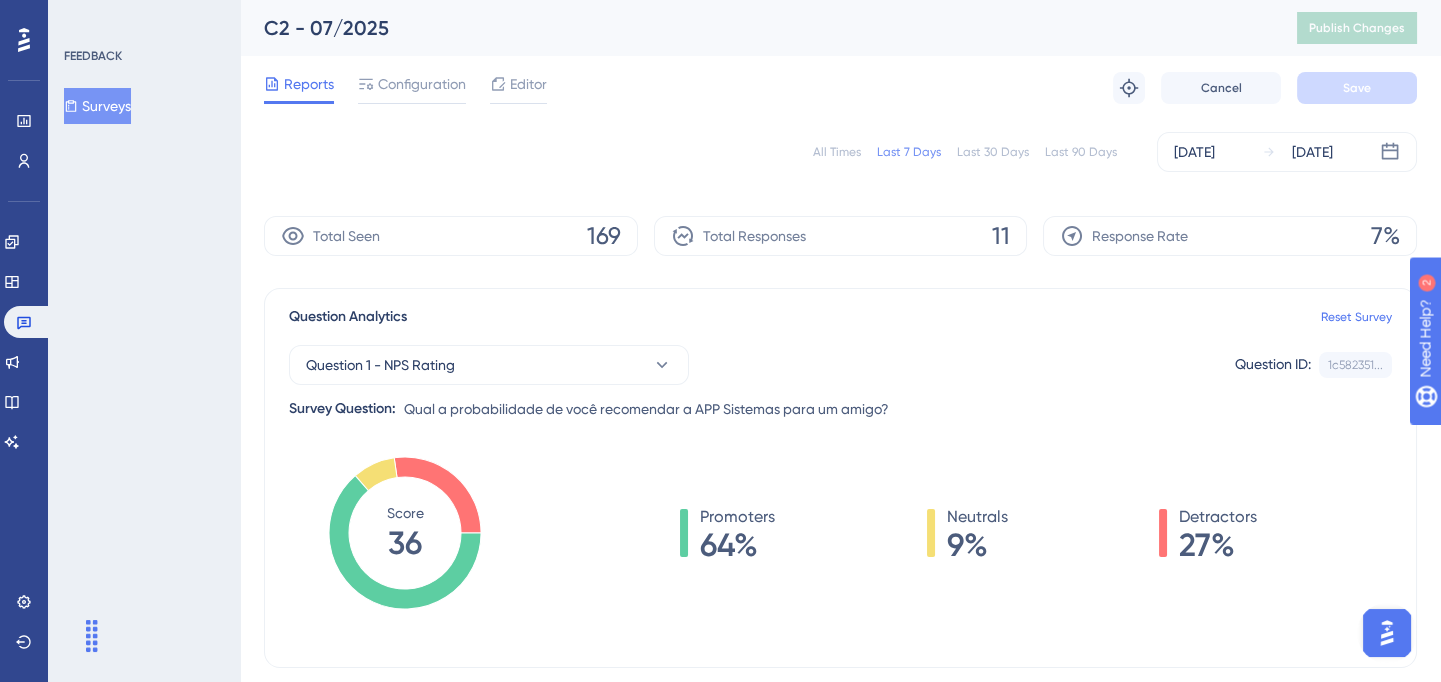 click on "All Times" at bounding box center (837, 152) 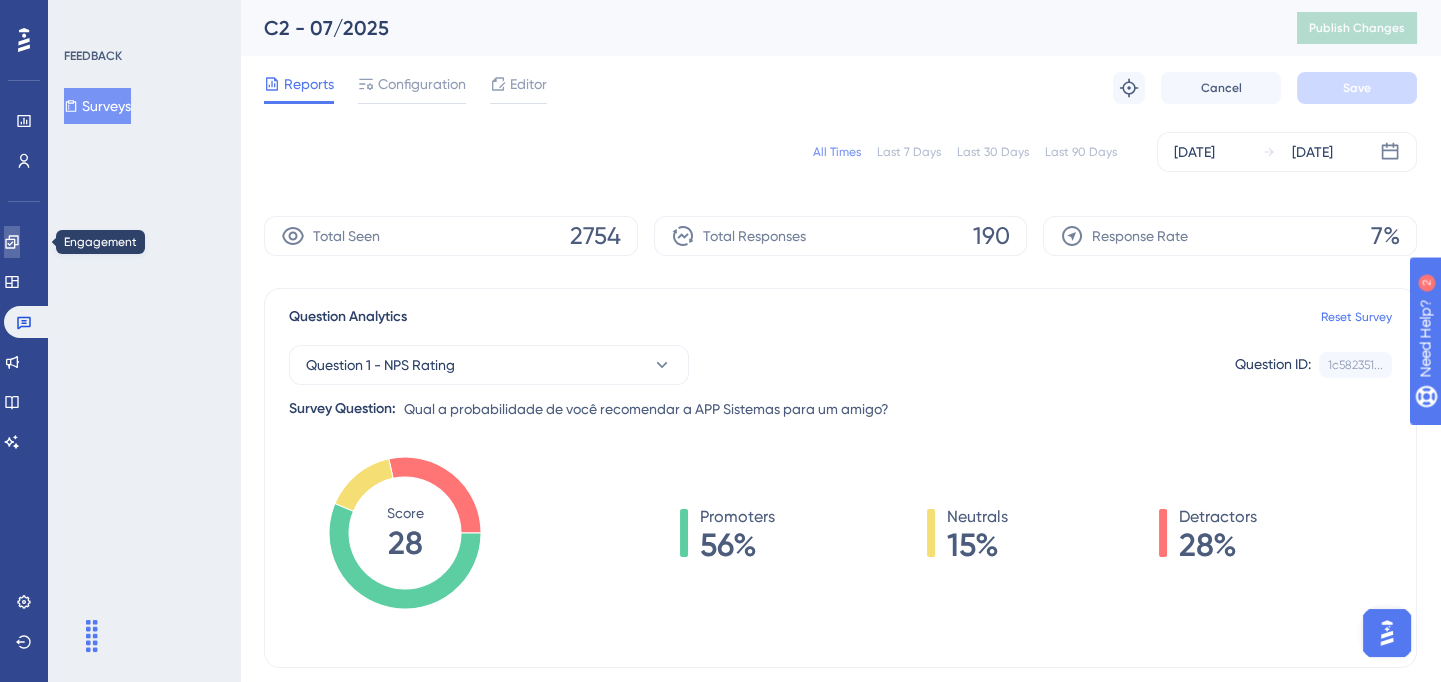 click 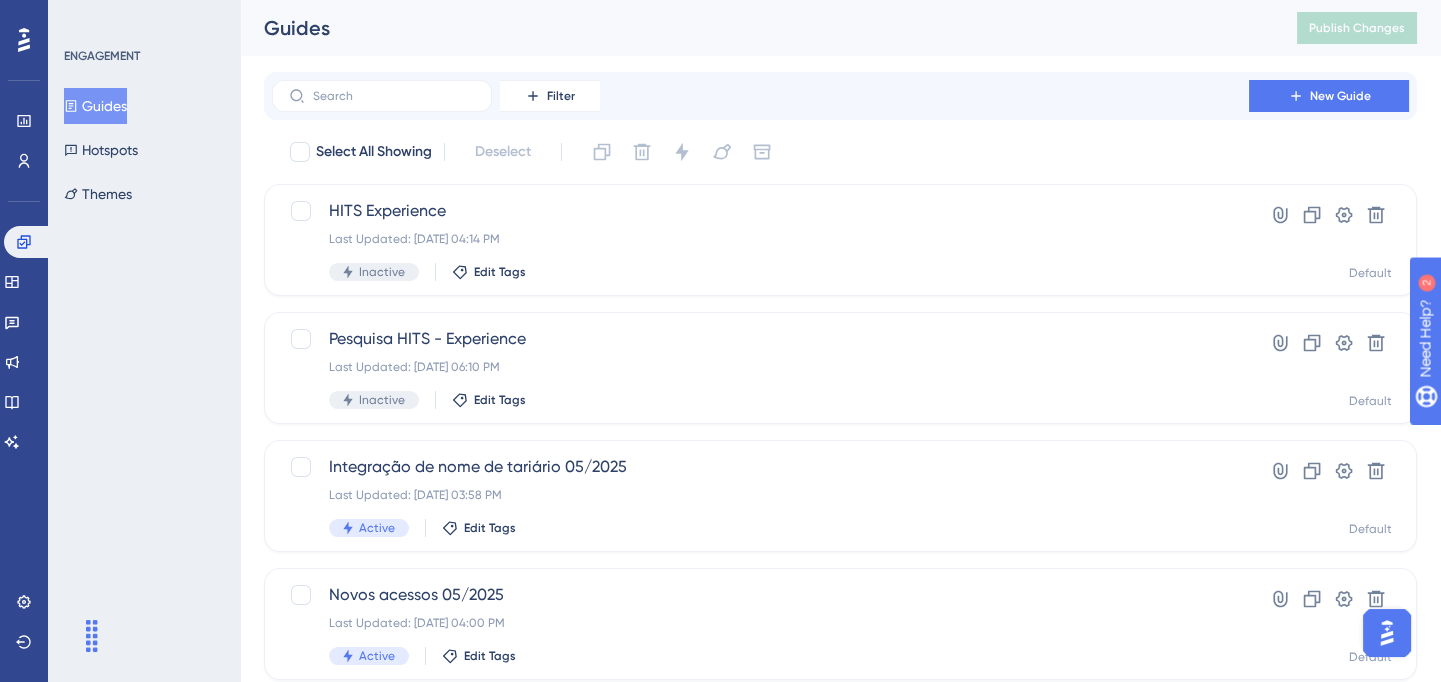 click on "Engagement Widgets Feedback Product Updates Knowledge Base AI Assistant" at bounding box center (24, 342) 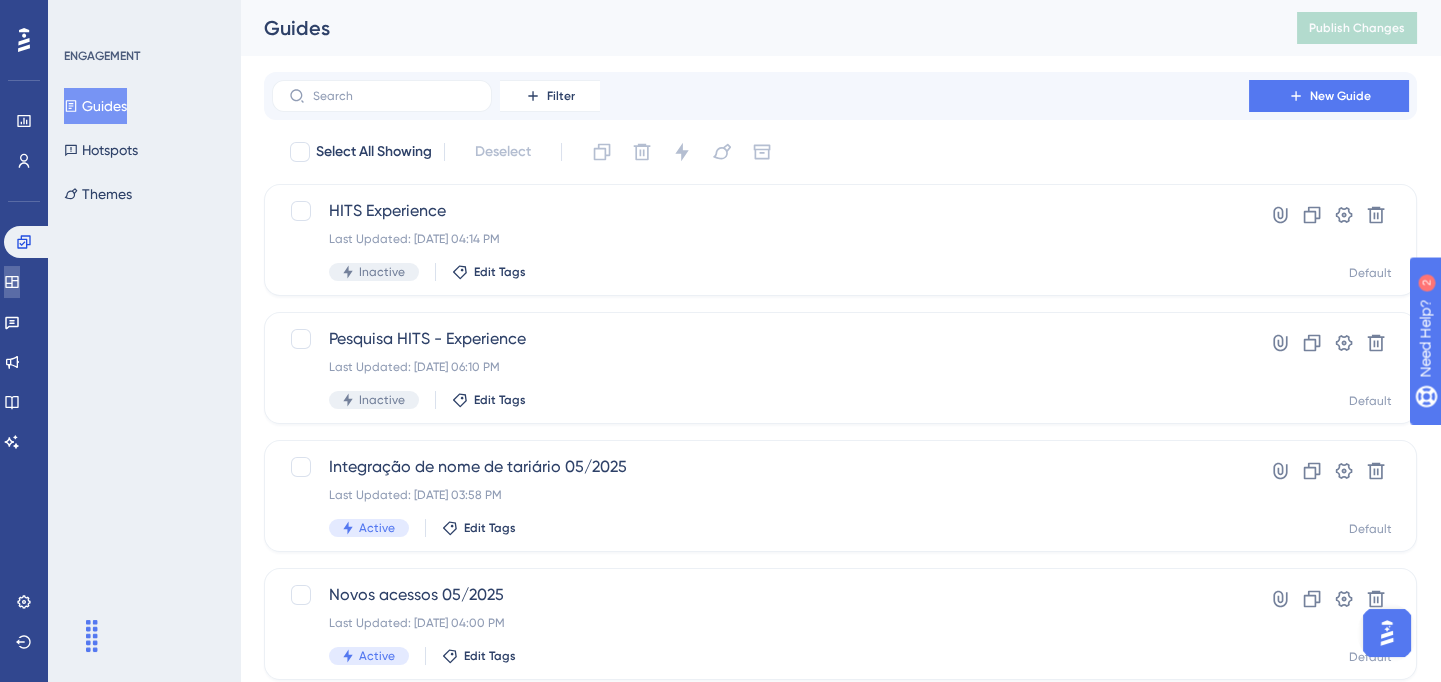 click at bounding box center (12, 282) 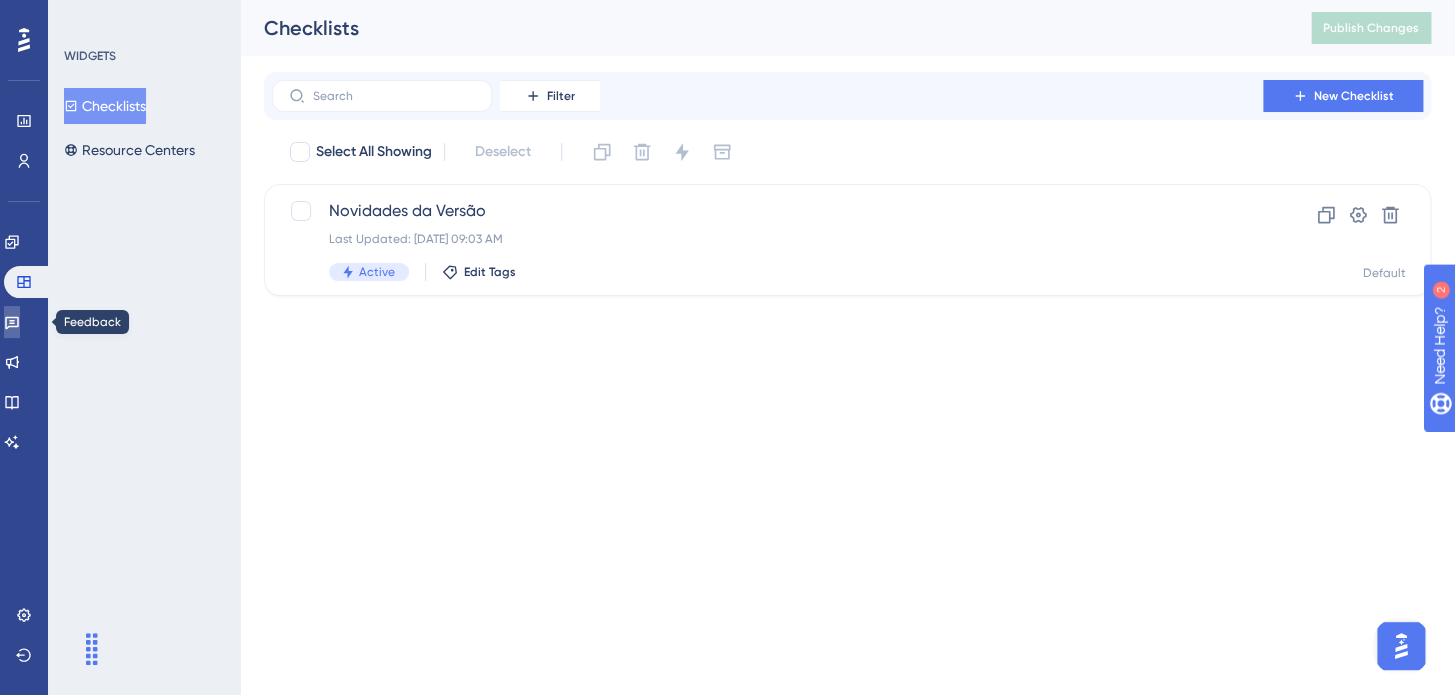 click 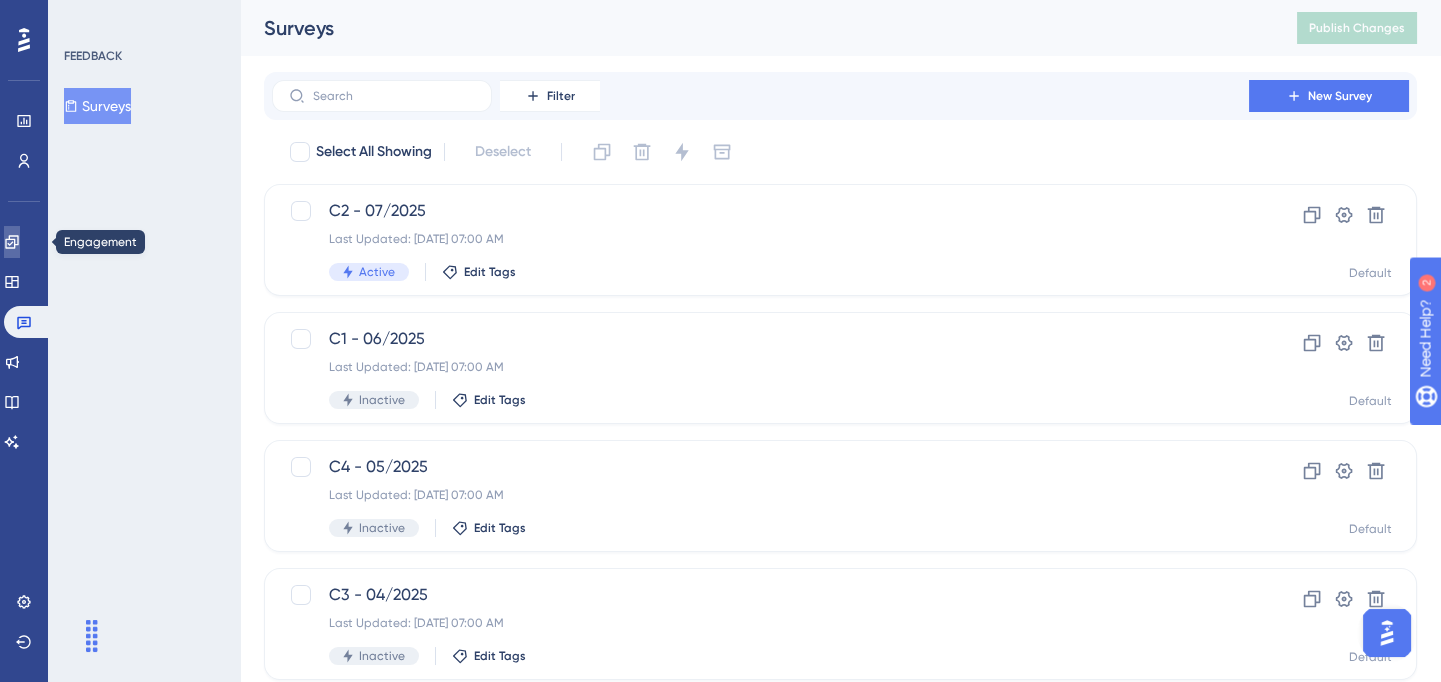 click 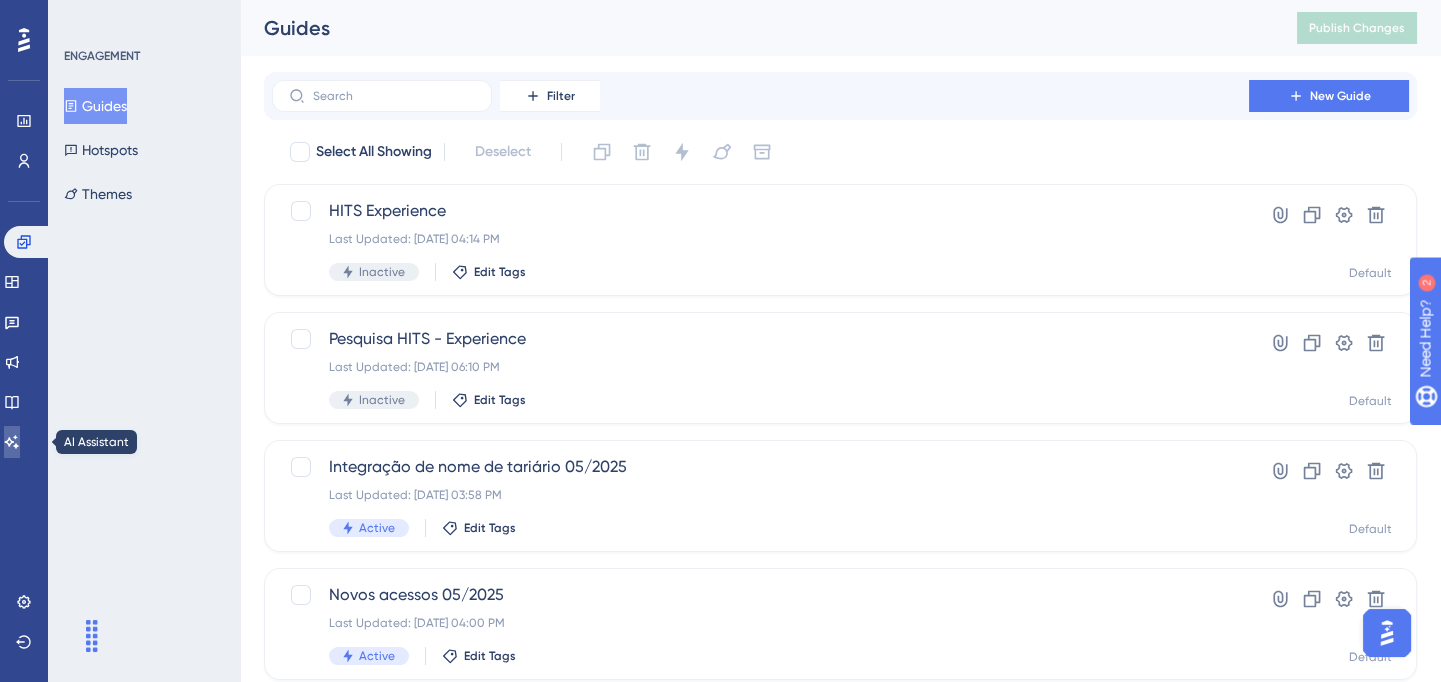 click at bounding box center [12, 442] 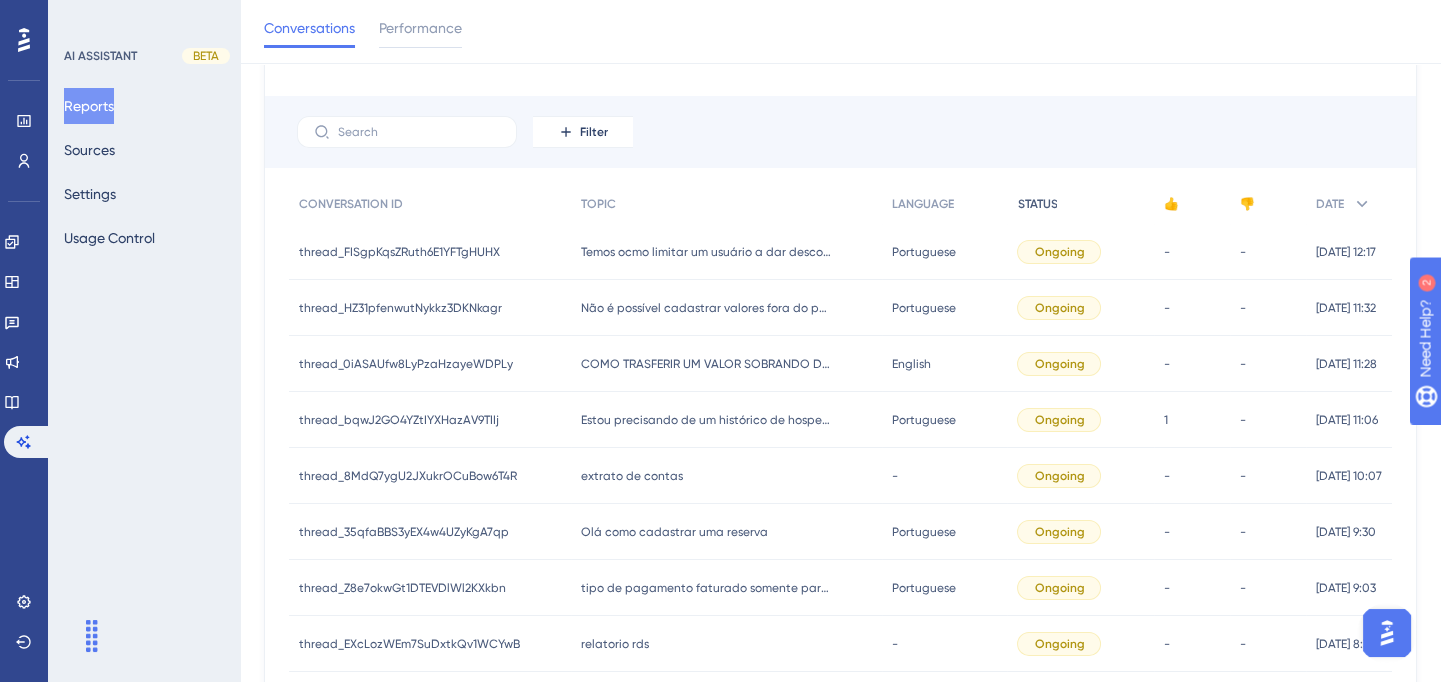 scroll, scrollTop: 0, scrollLeft: 0, axis: both 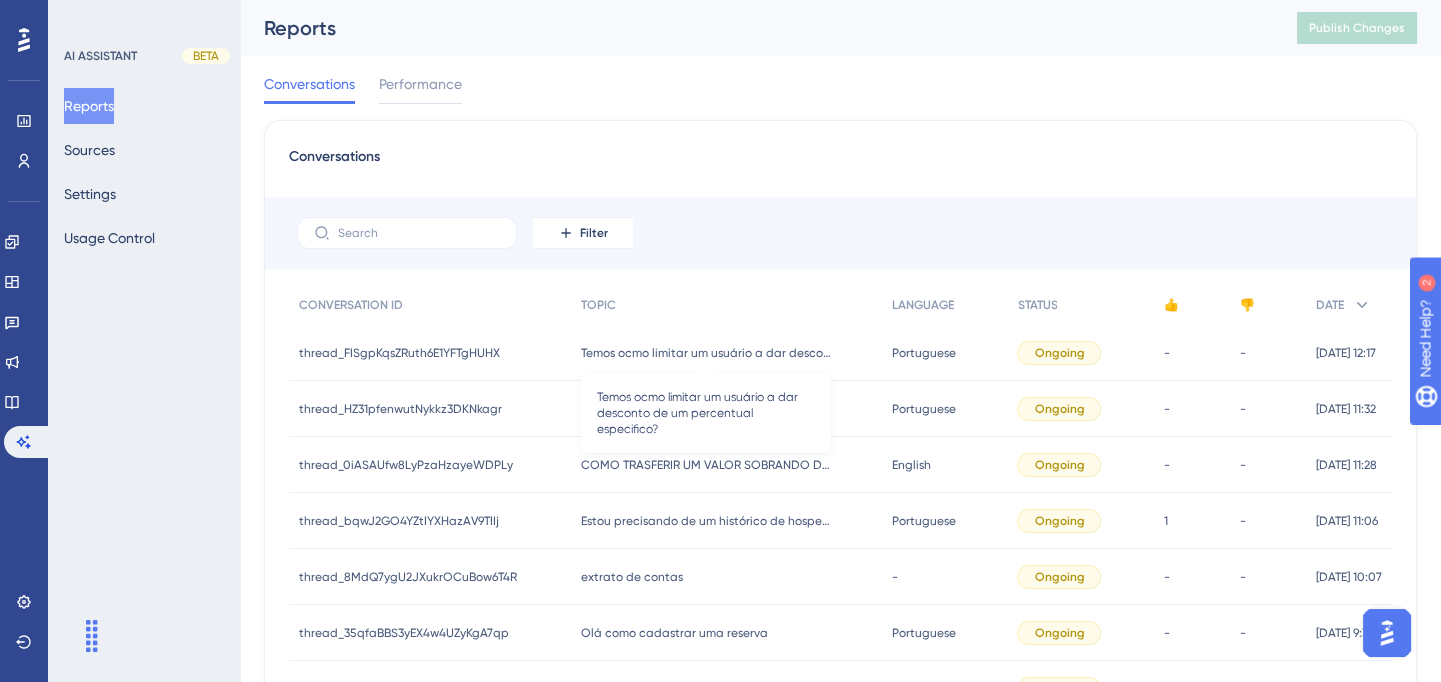 click on "Temos ocmo limitar um usuário a dar desconto de um percentual especifico?" at bounding box center [706, 353] 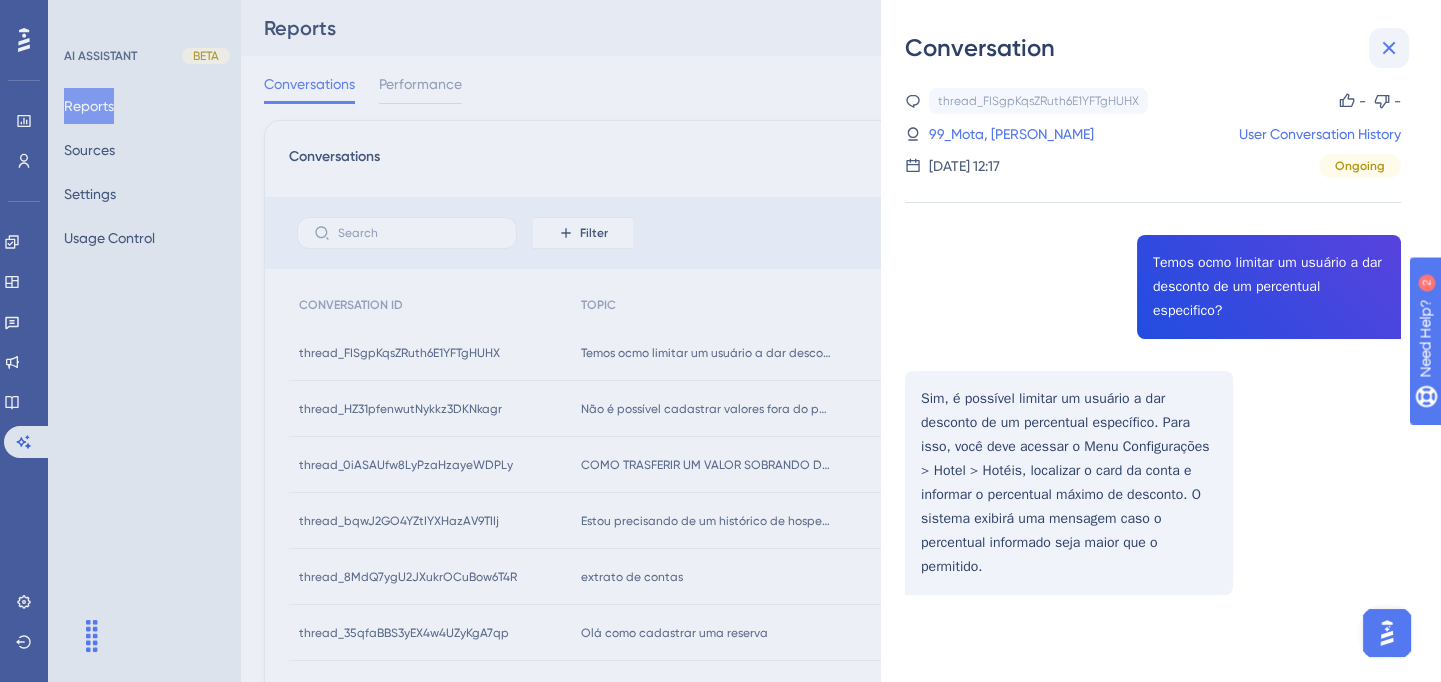 click 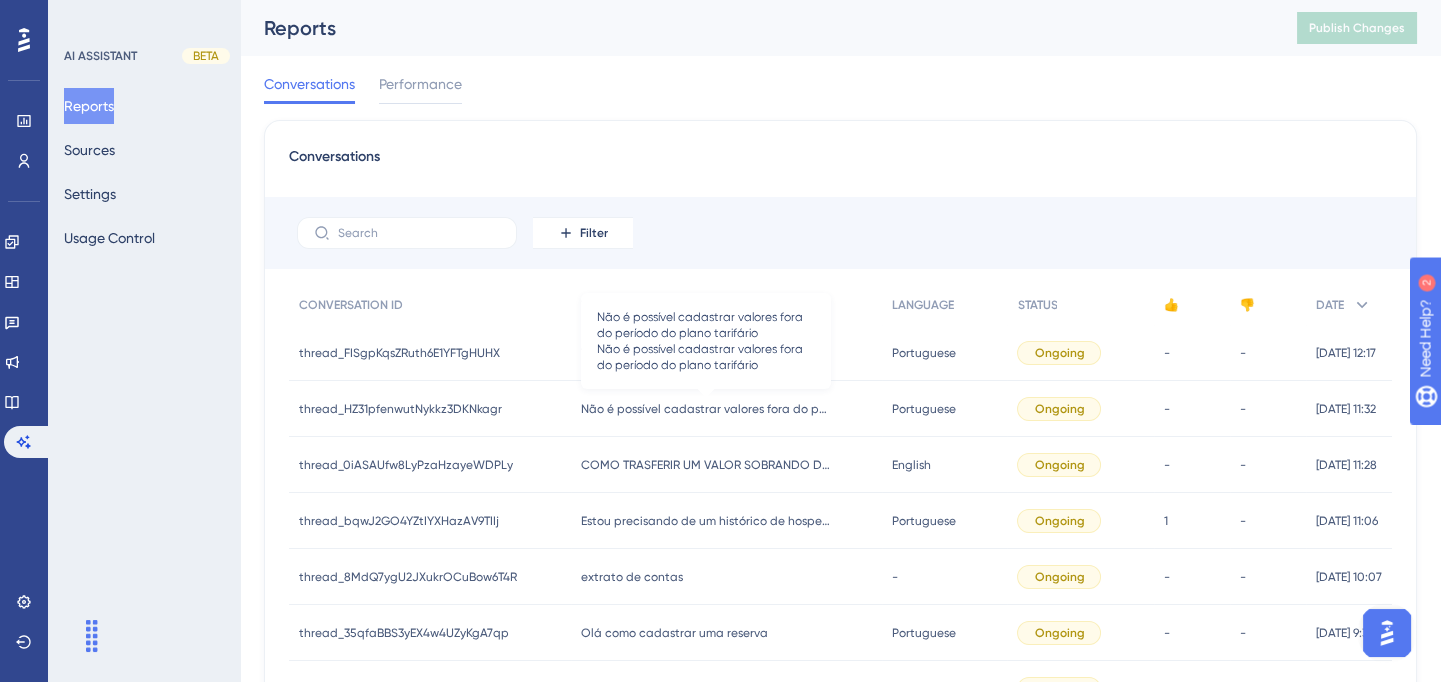 click on "Não é possível cadastrar valores fora do período do plano tarifário
Não é possível cadastrar valores fora do período do plano tarifário" at bounding box center [706, 409] 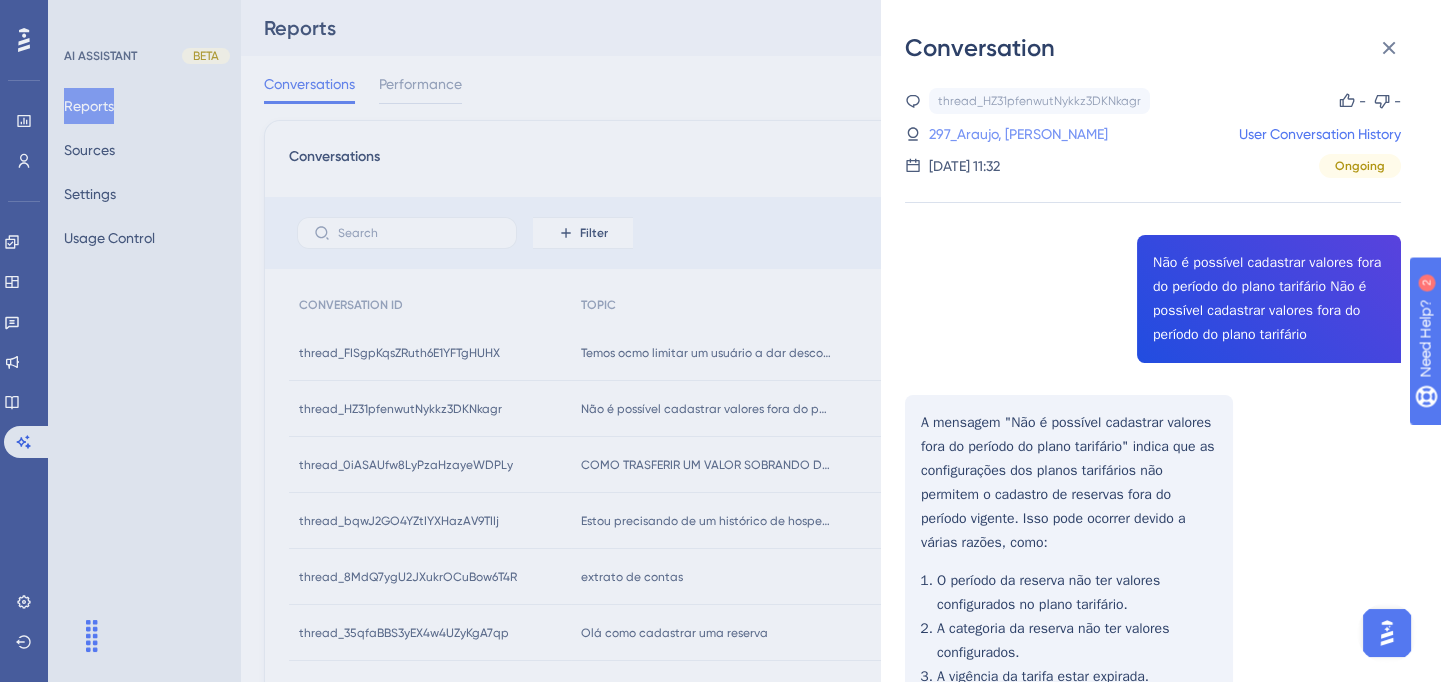 click on "297_Araujo, [PERSON_NAME]" at bounding box center (1018, 134) 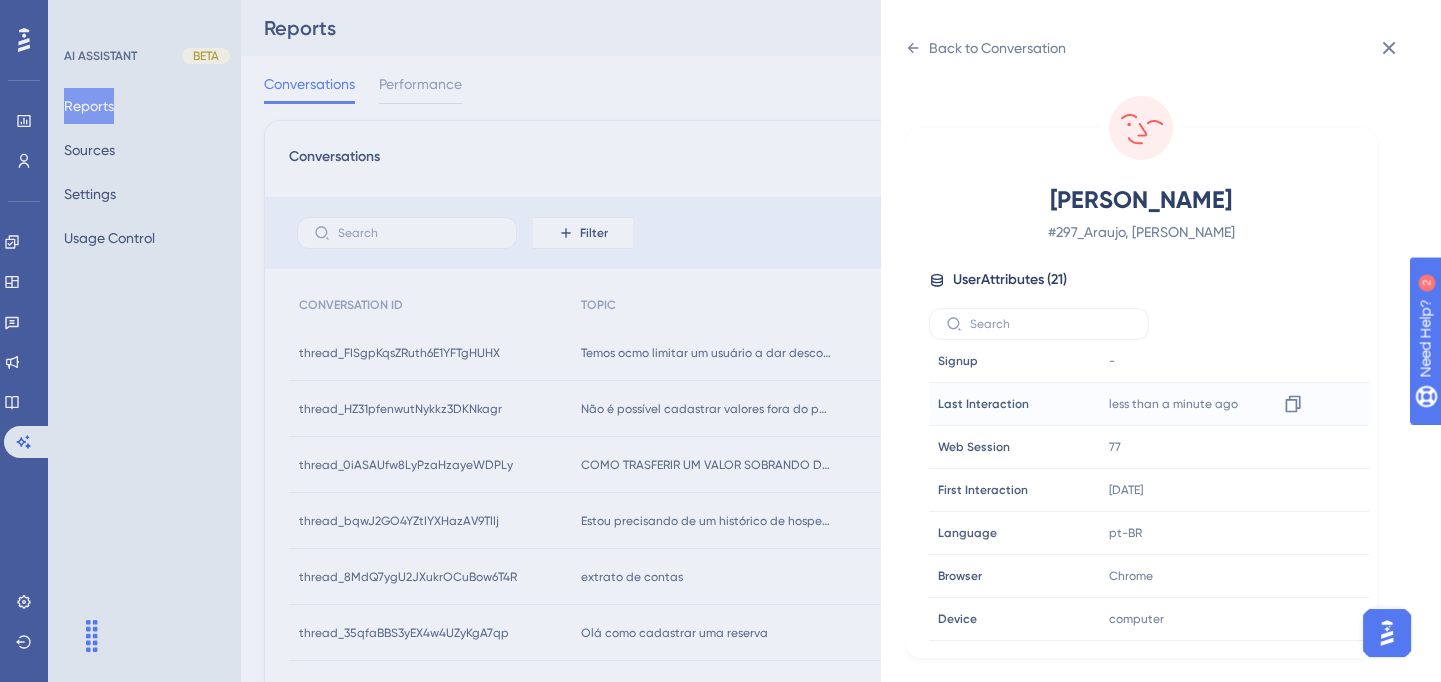 scroll, scrollTop: 0, scrollLeft: 0, axis: both 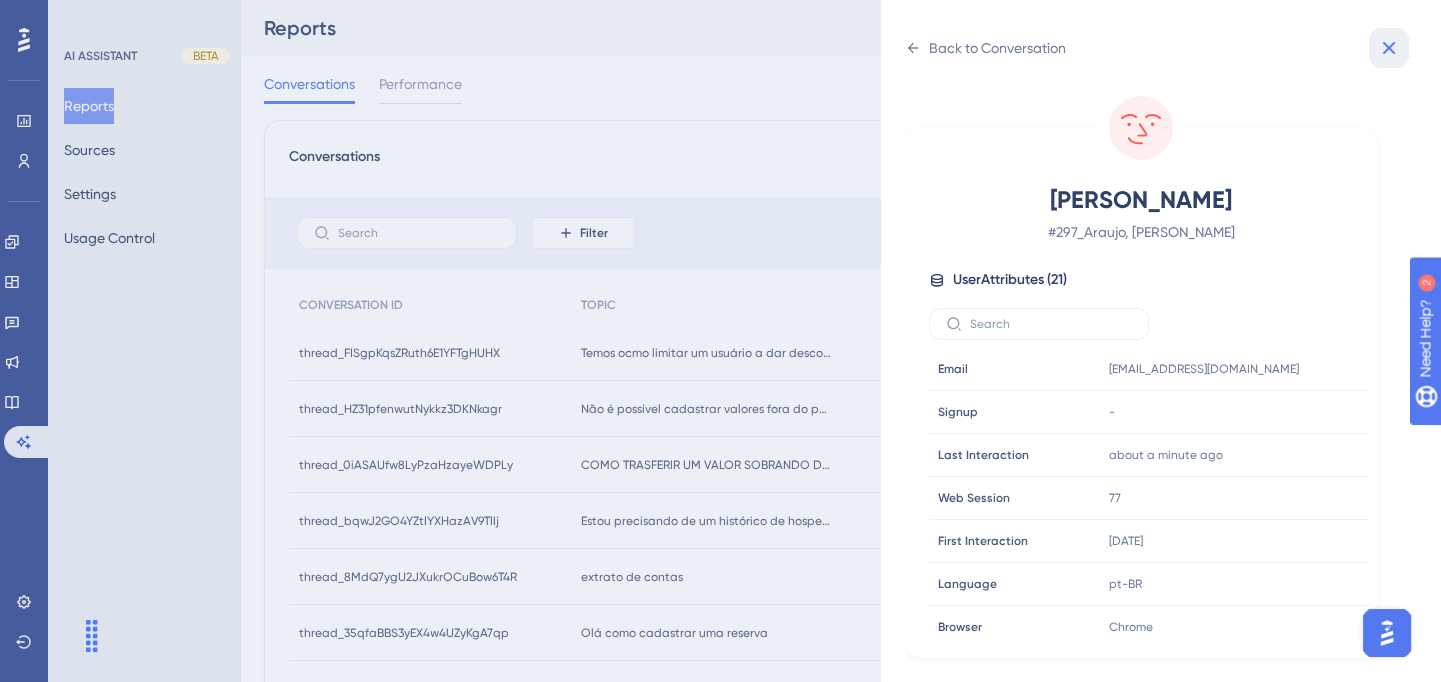 click 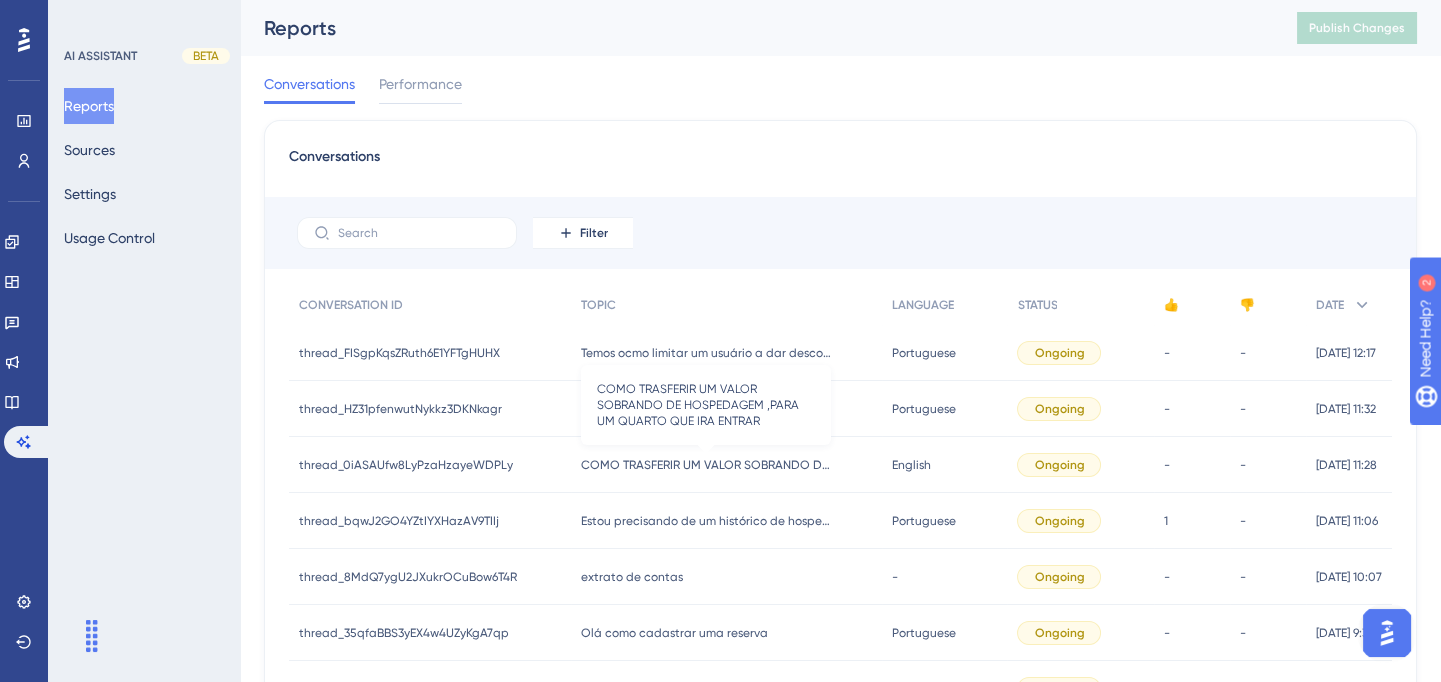 click on "COMO TRASFERIR UM VALOR SOBRANDO DE HOSPEDAGEM ,PARA UM QUARTO QUE IRA ENTRAR" at bounding box center (706, 465) 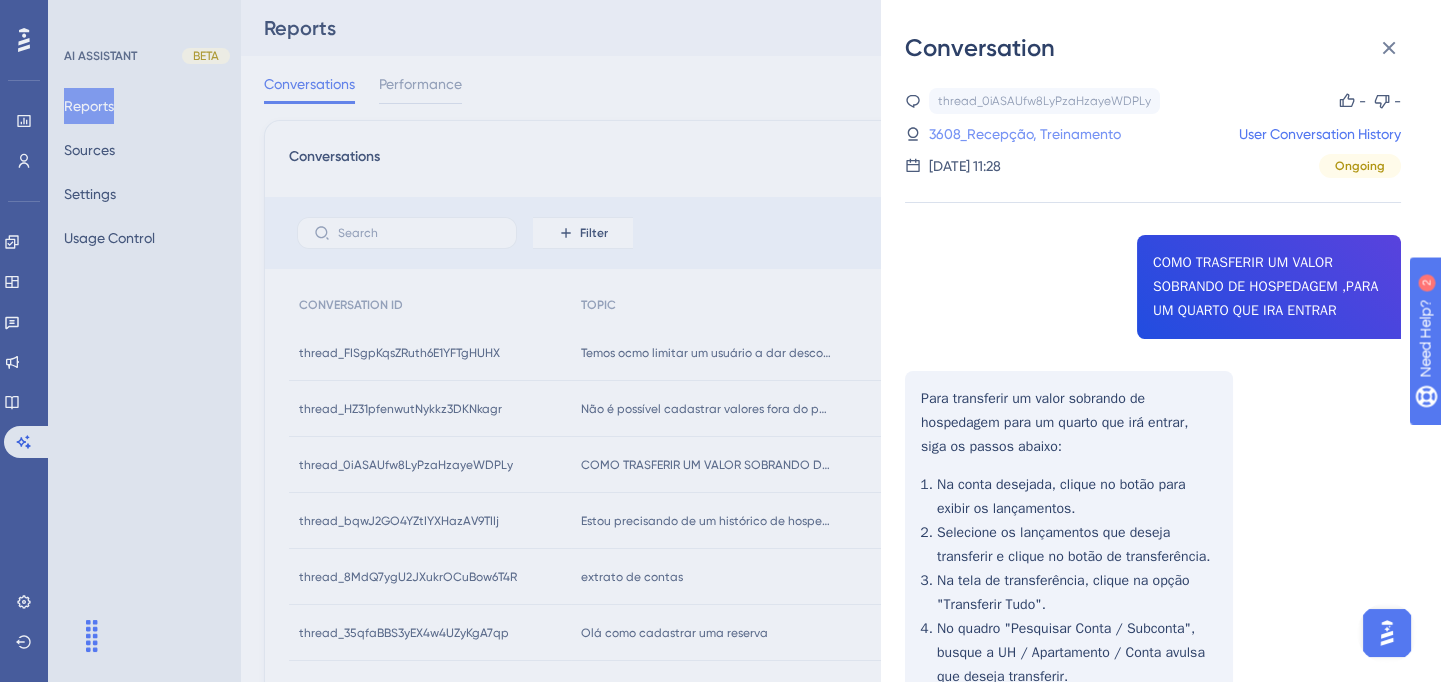 click on "3608_Recepção, Treinamento" at bounding box center (1025, 134) 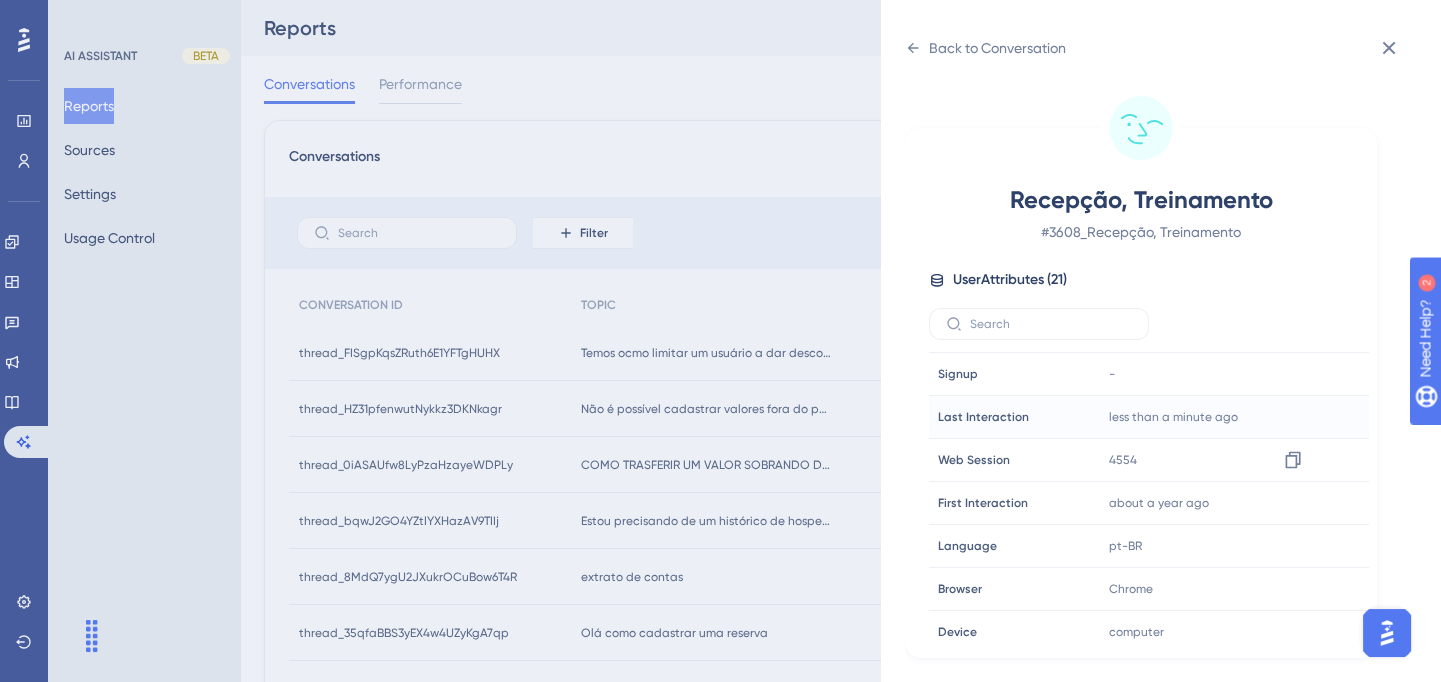 scroll, scrollTop: 0, scrollLeft: 0, axis: both 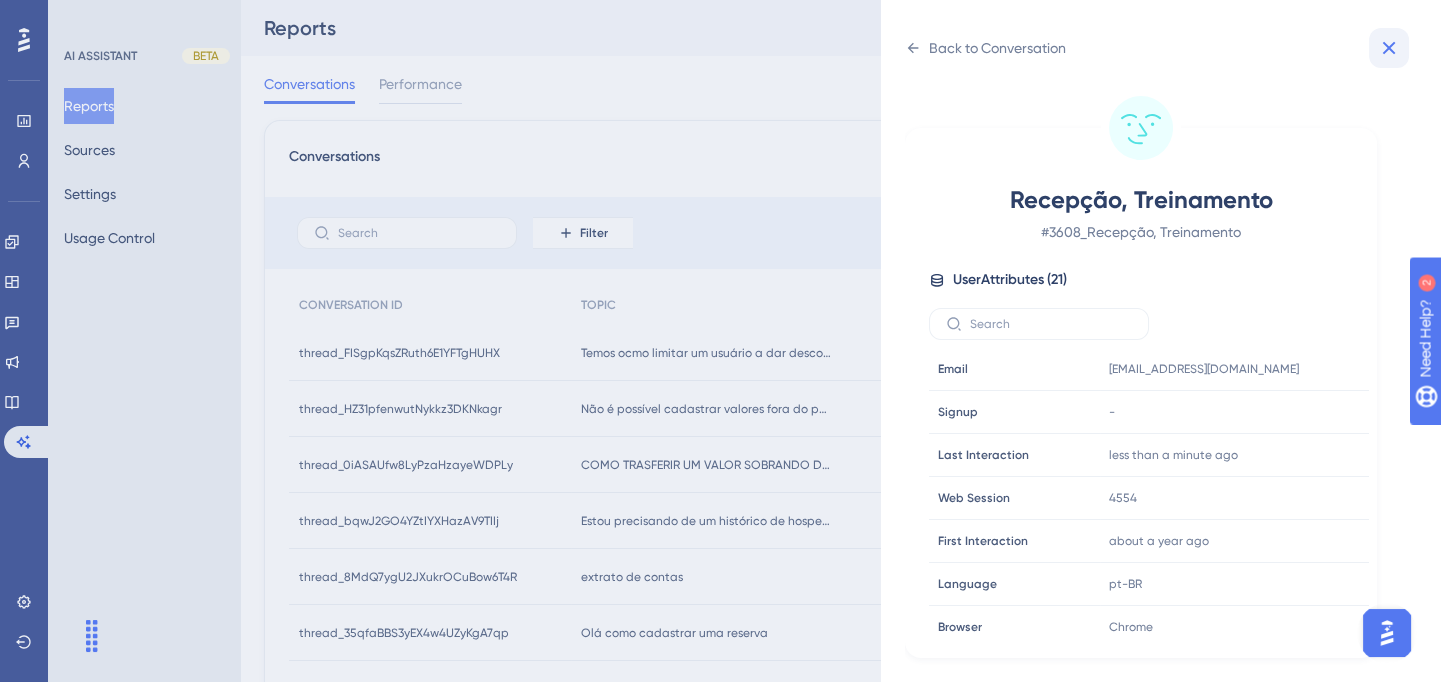 click 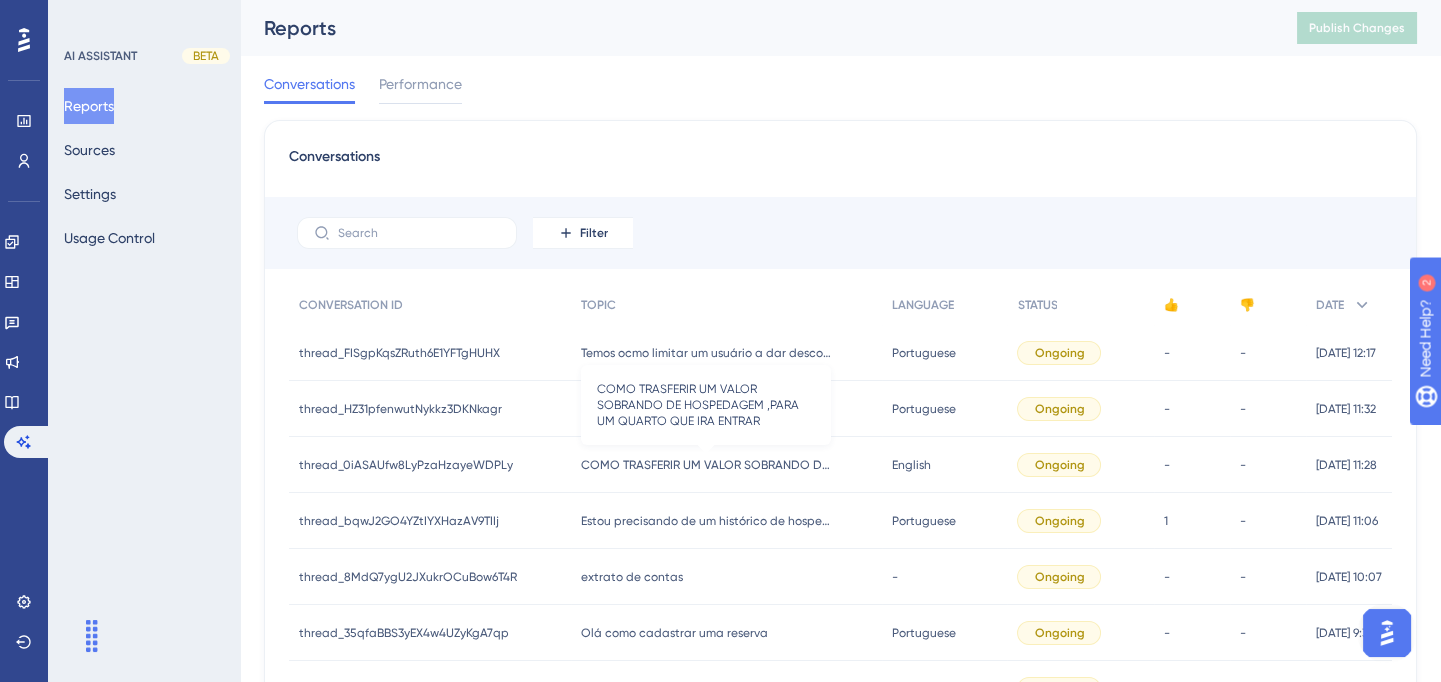 click on "COMO TRASFERIR UM VALOR SOBRANDO DE HOSPEDAGEM ,PARA UM QUARTO QUE IRA ENTRAR" at bounding box center (706, 465) 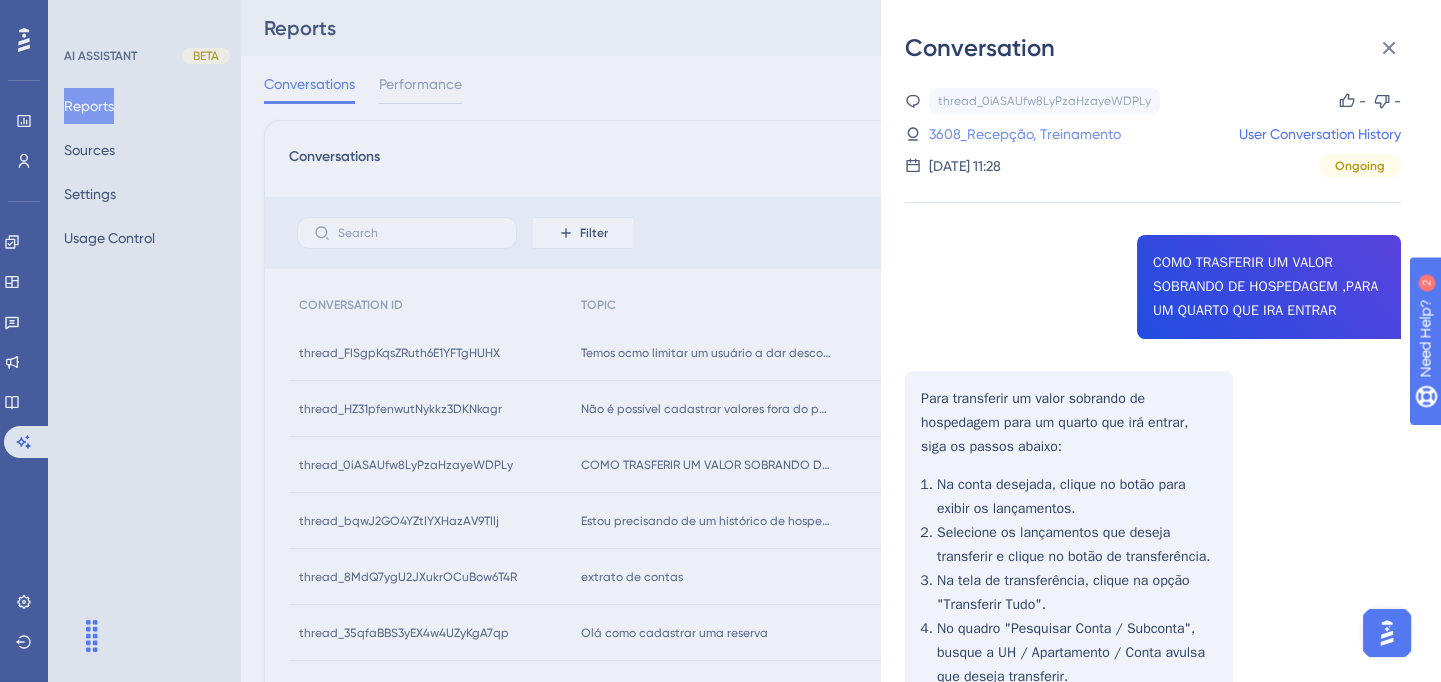click on "3608_Recepção, Treinamento" at bounding box center [1025, 134] 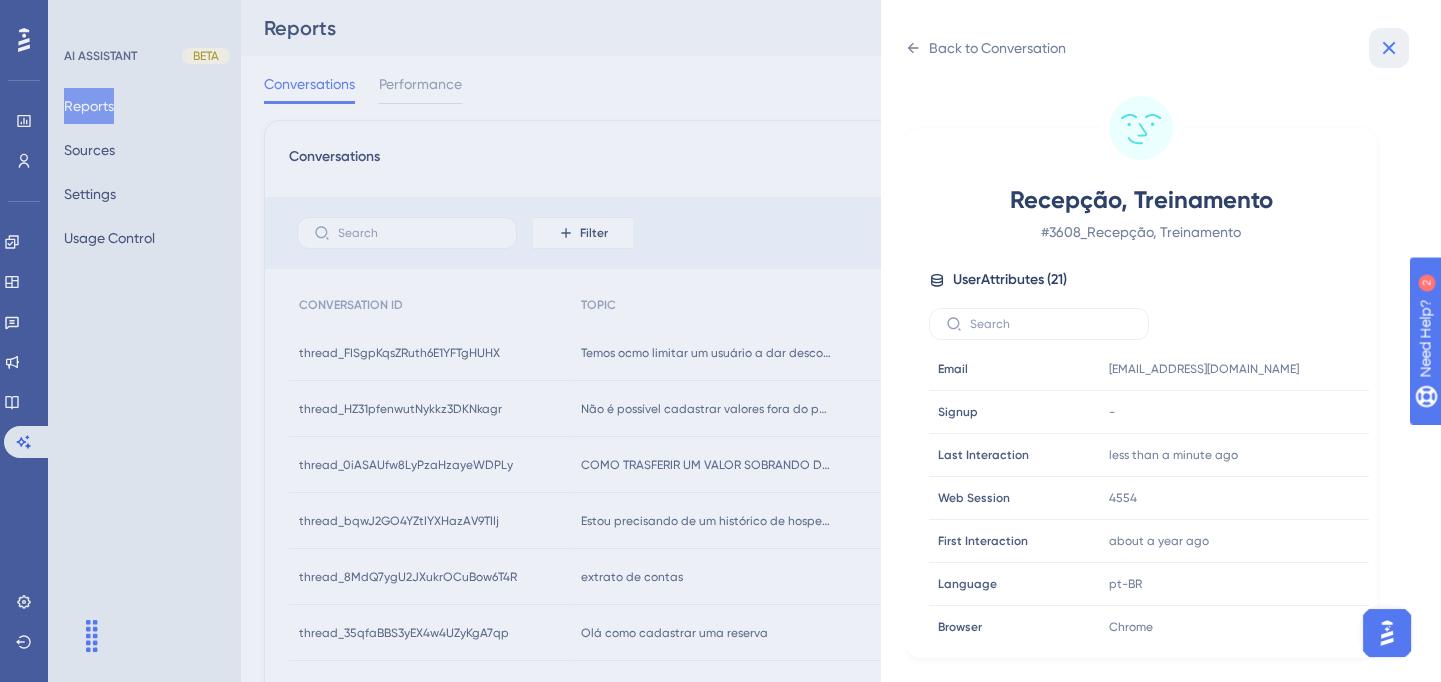 click at bounding box center (1389, 48) 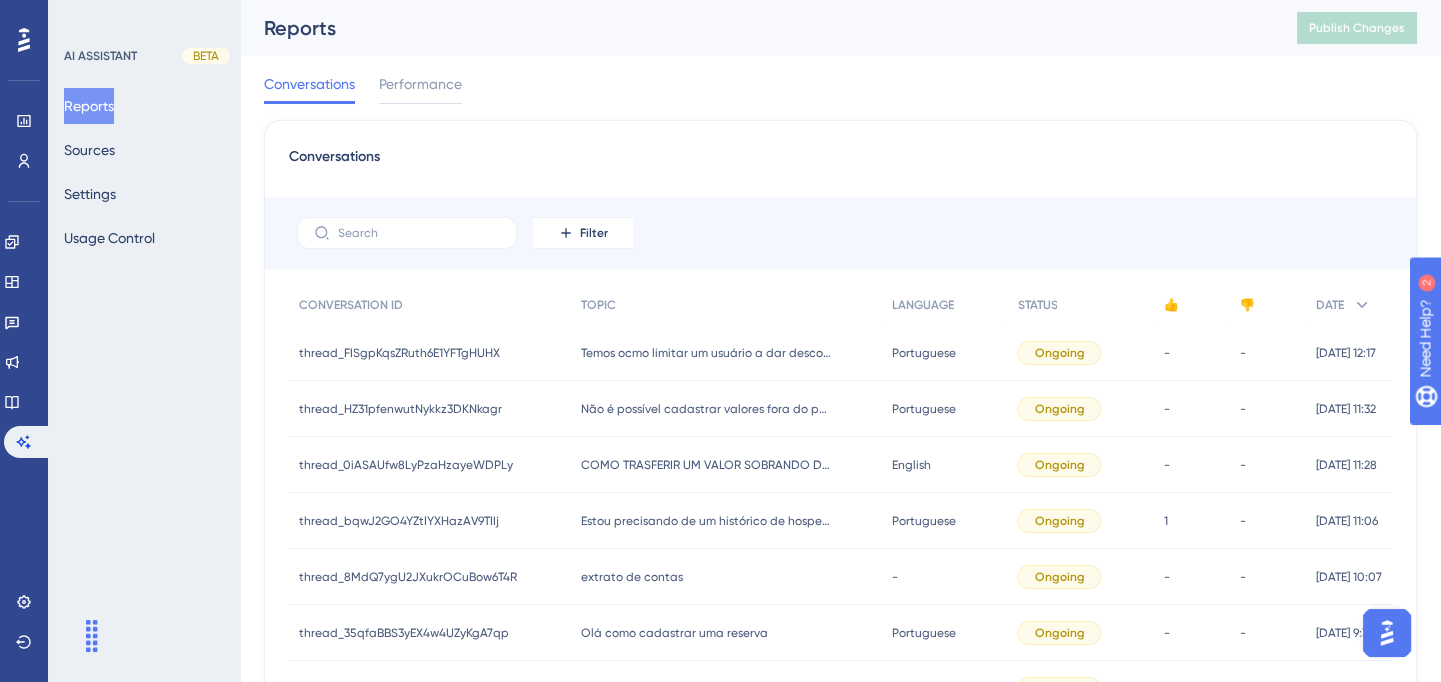 click on "Estou precisando de um histórico de hospedagem de agosto de 2021, como faço? Estou precisando de um histórico de hospedagem de agosto de 2021, como faço?" at bounding box center [726, 521] 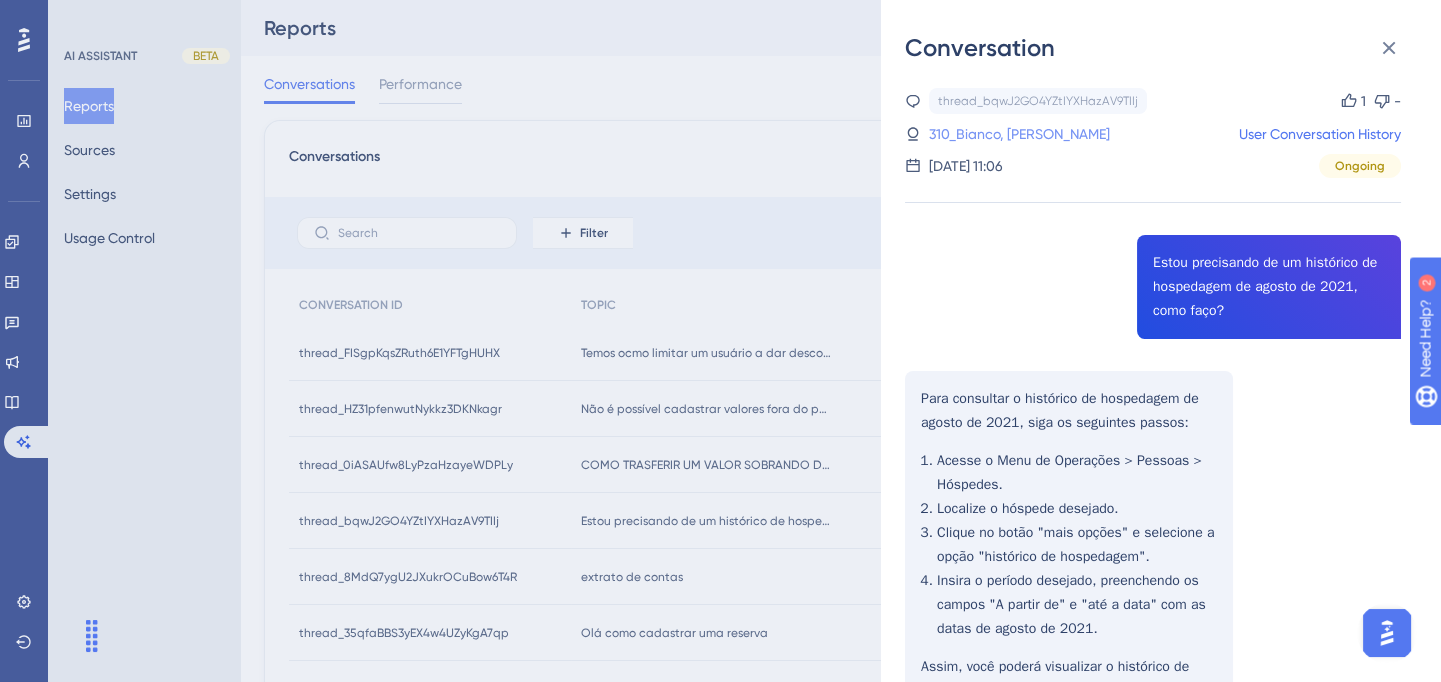 click on "310_Bianco, [PERSON_NAME]" at bounding box center [1019, 134] 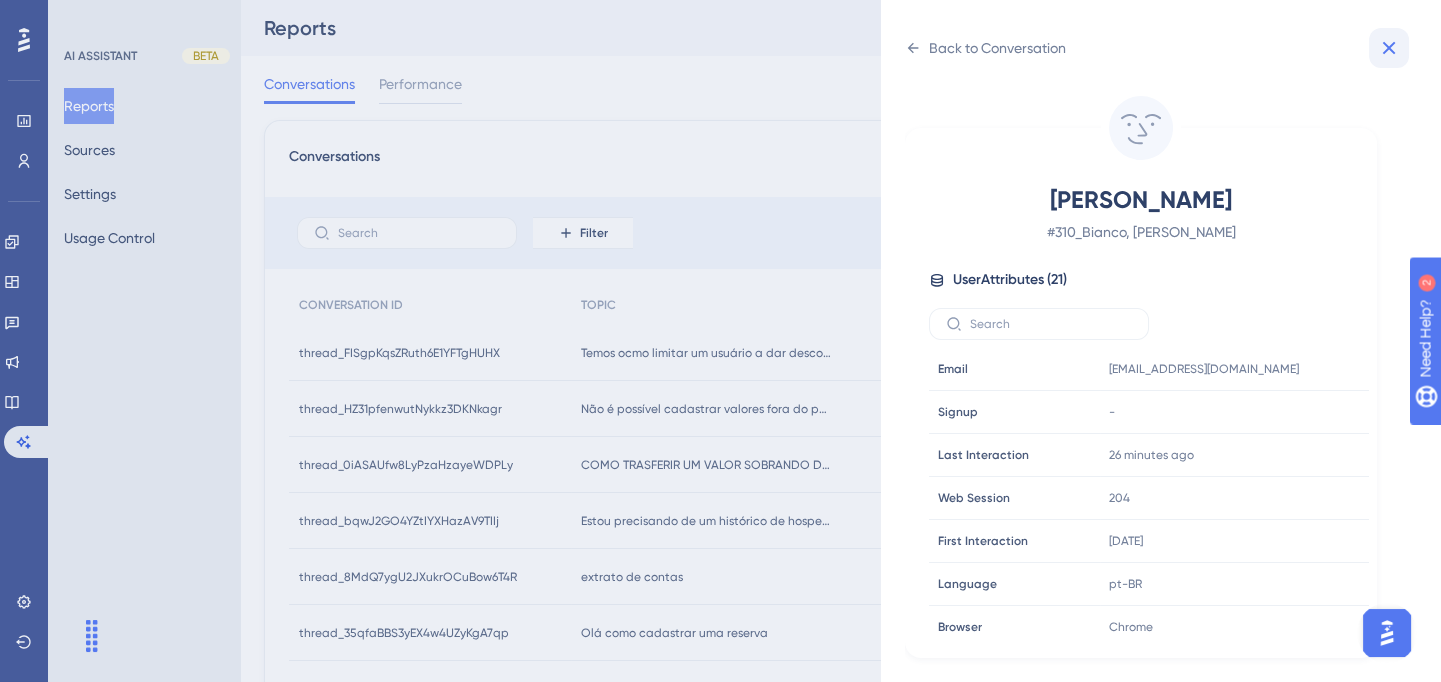 click 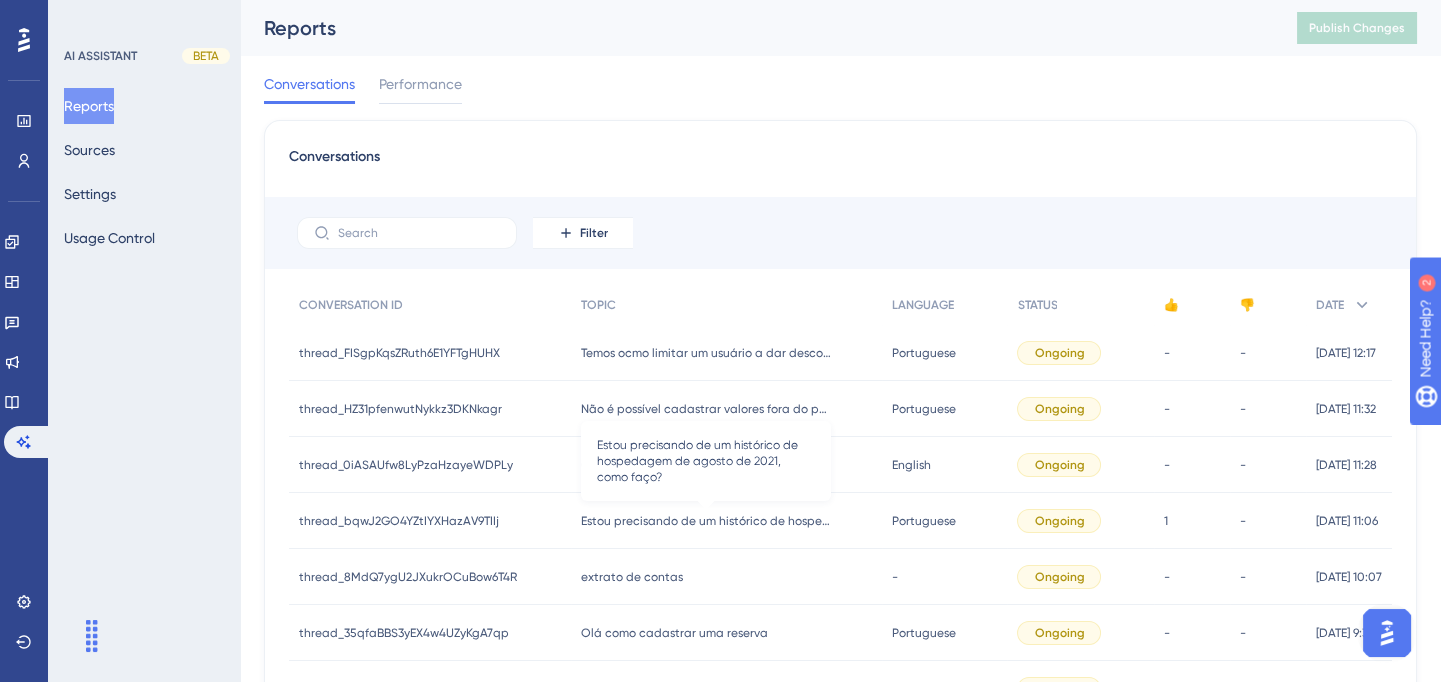 click on "Estou precisando de um histórico de hospedagem de agosto de 2021, como faço?" at bounding box center (706, 521) 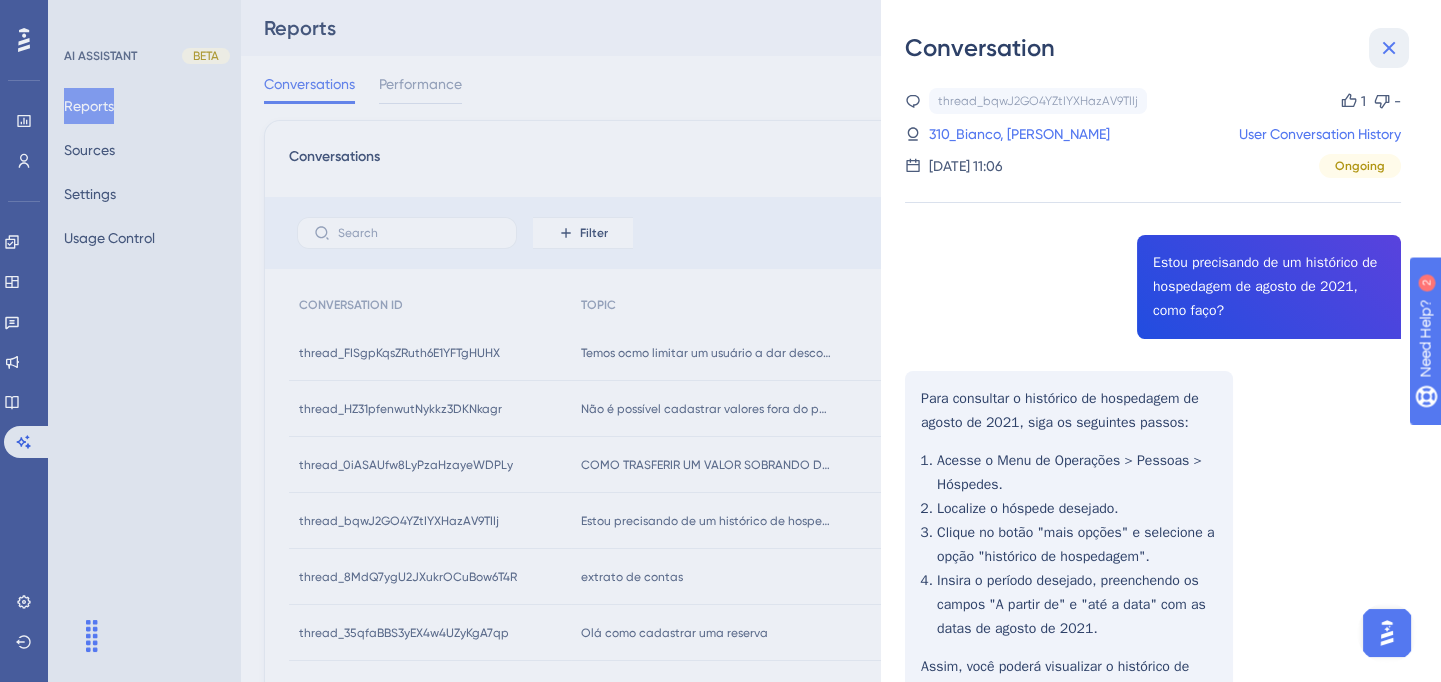 drag, startPoint x: 1386, startPoint y: 39, endPoint x: 973, endPoint y: 367, distance: 527.4021 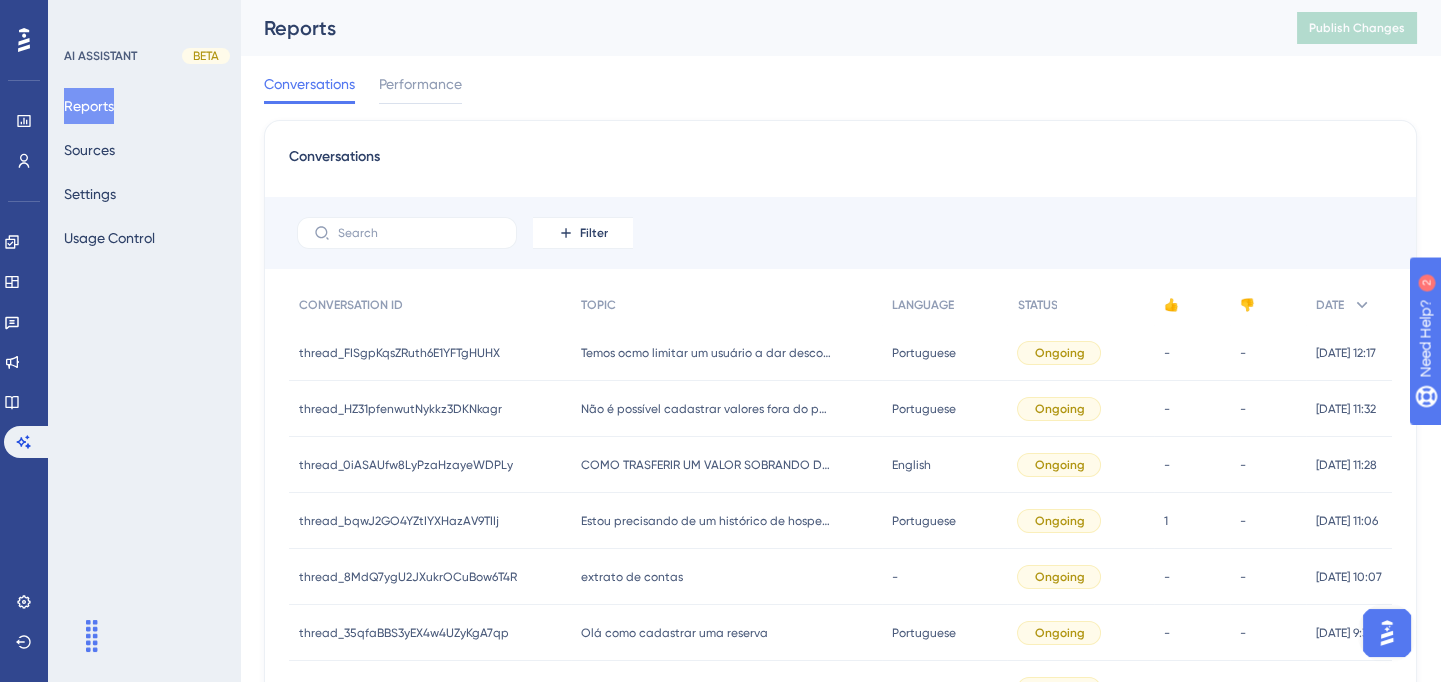 click on "extrato de contas" at bounding box center [632, 577] 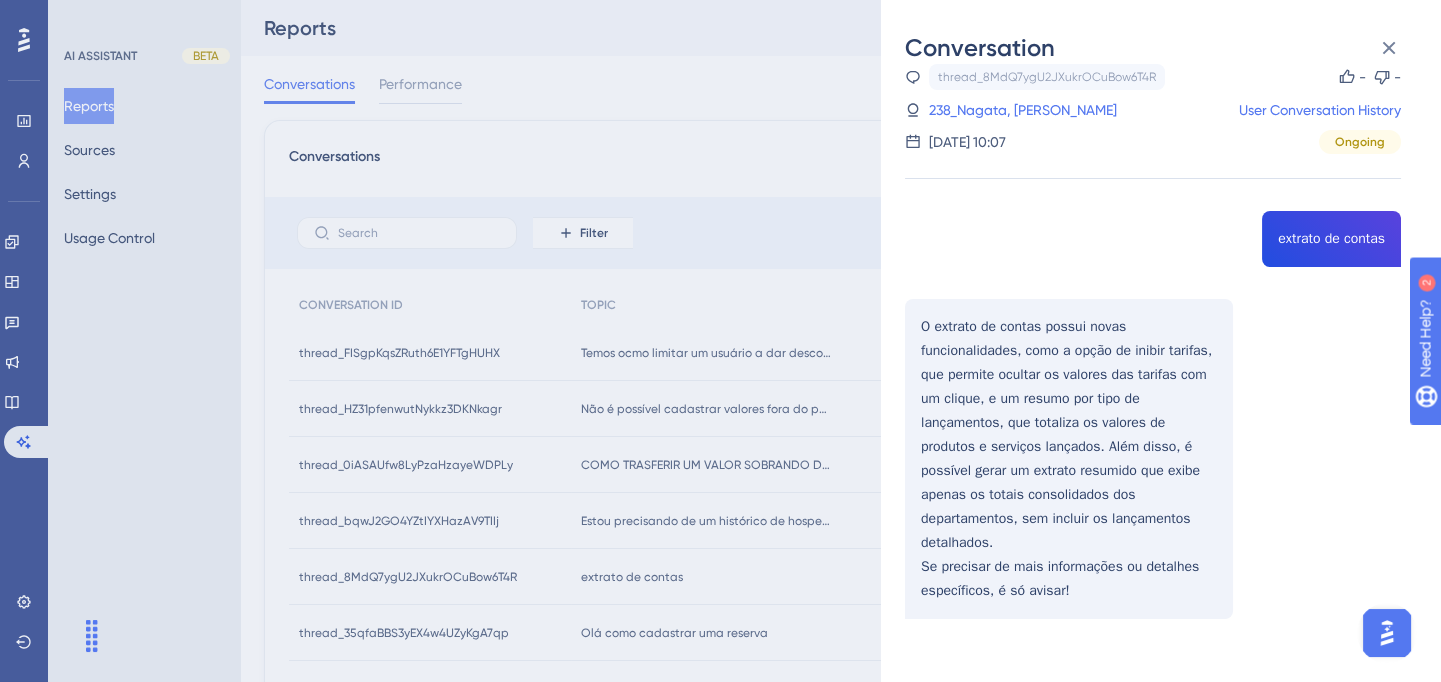 scroll, scrollTop: 49, scrollLeft: 0, axis: vertical 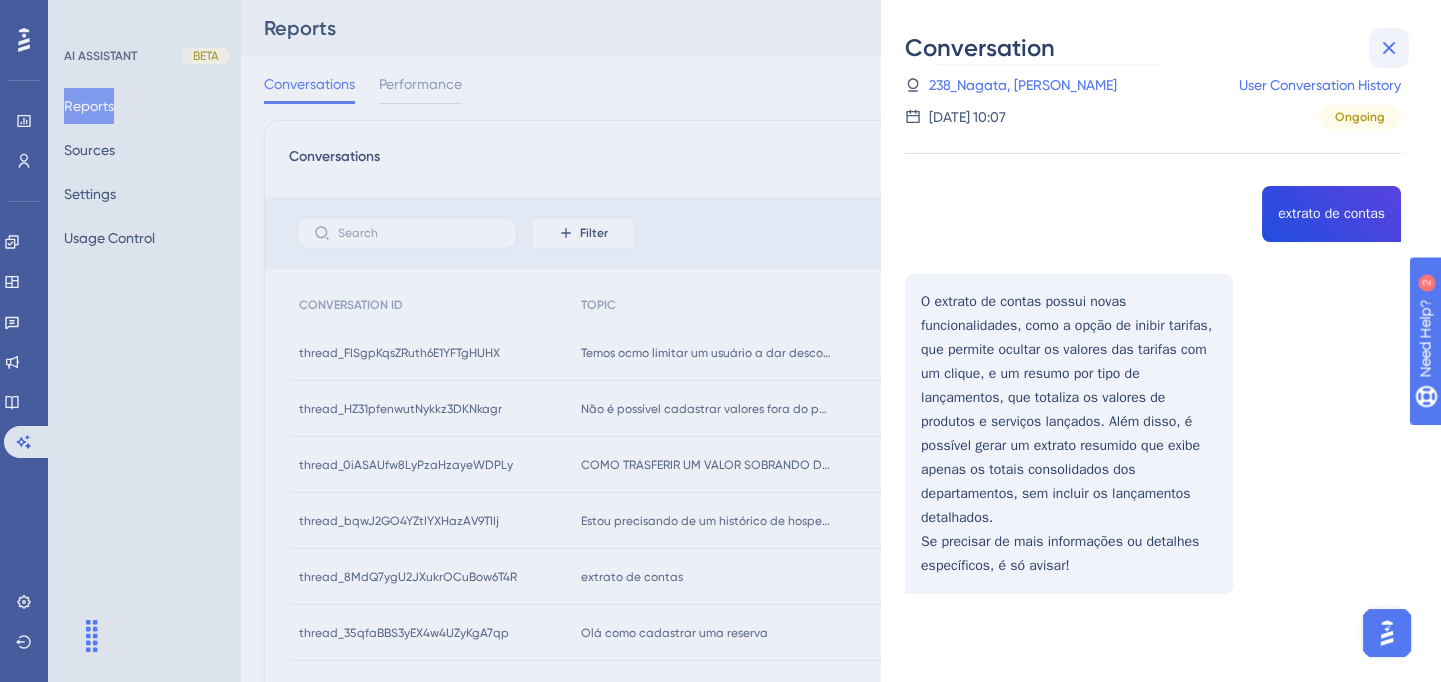 click 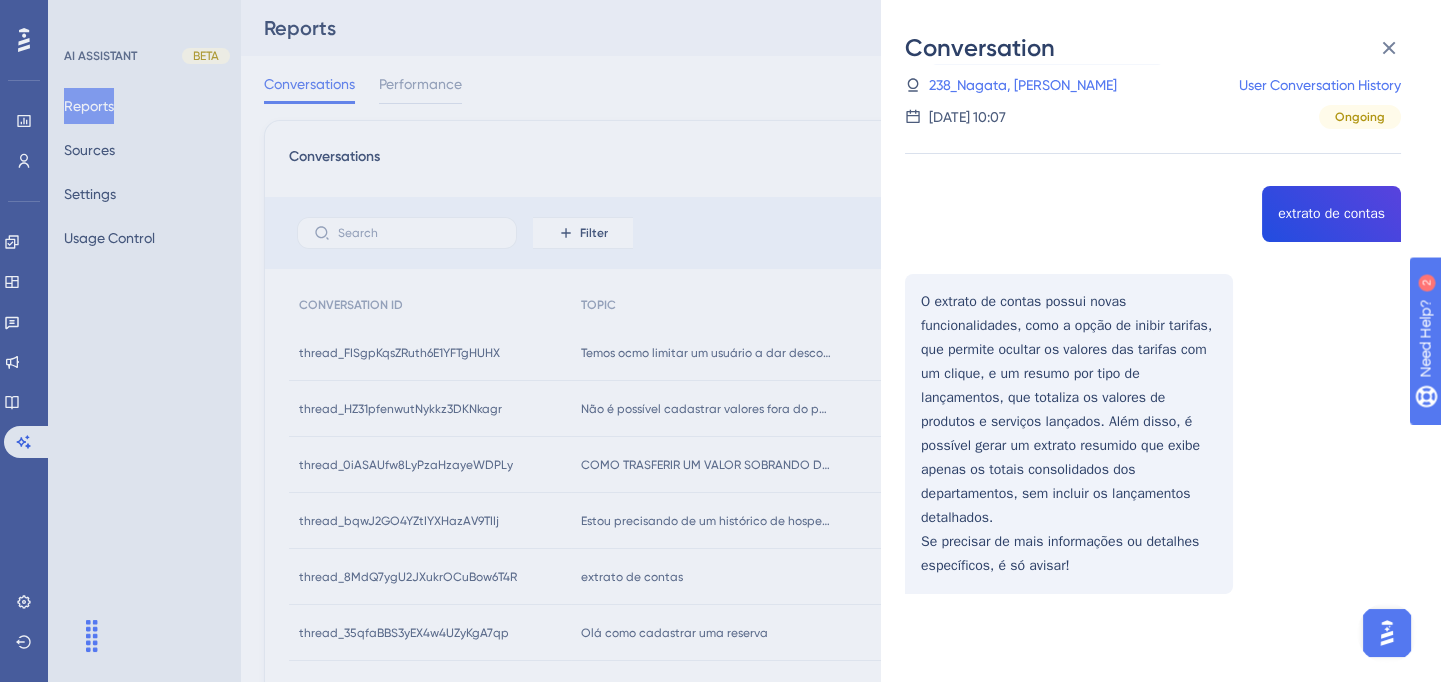 scroll, scrollTop: 0, scrollLeft: 0, axis: both 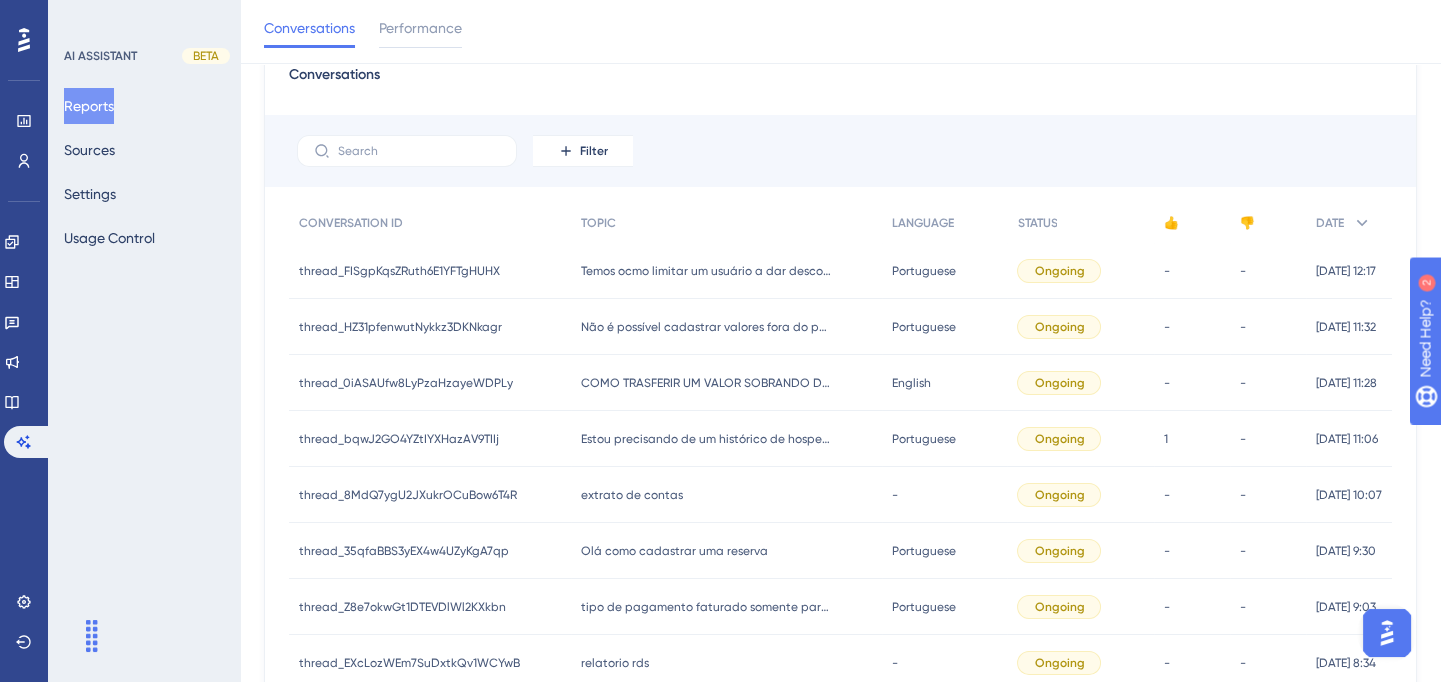 click on "Olá como cadastrar uma reserva" at bounding box center [674, 551] 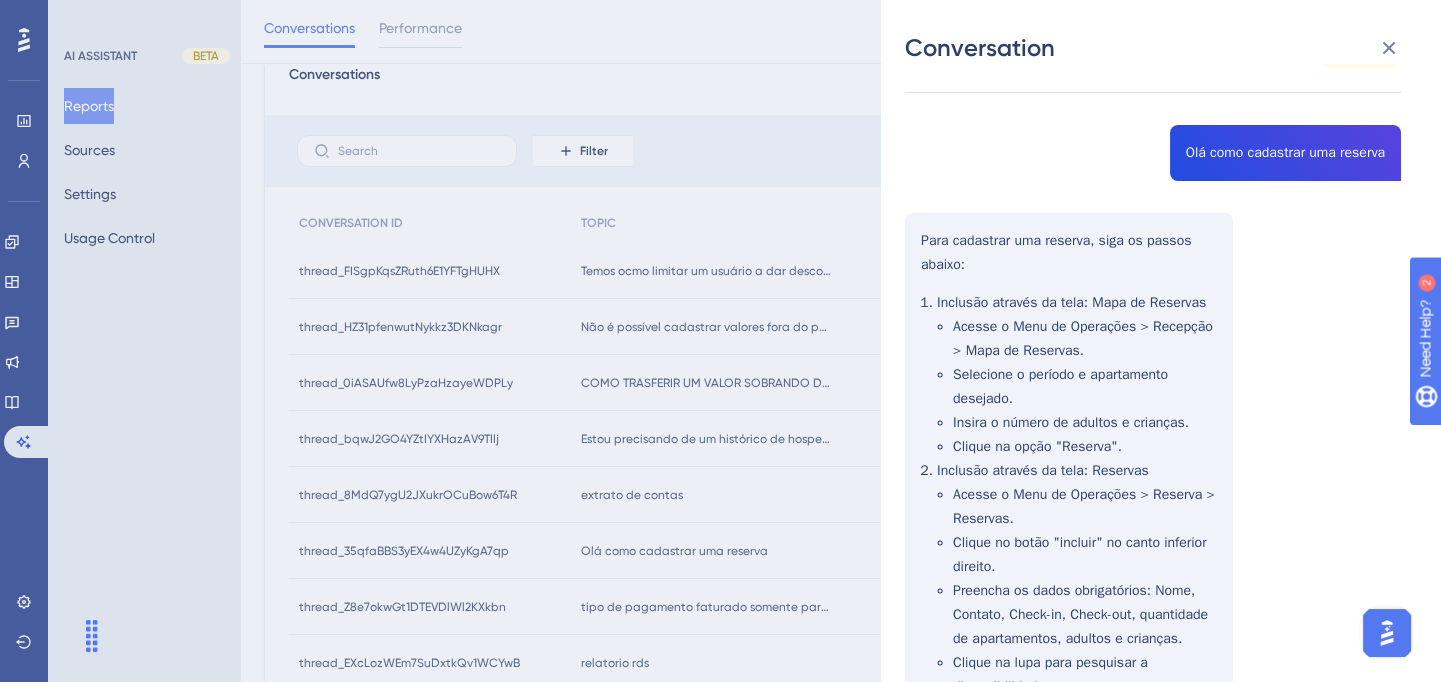 scroll, scrollTop: 181, scrollLeft: 0, axis: vertical 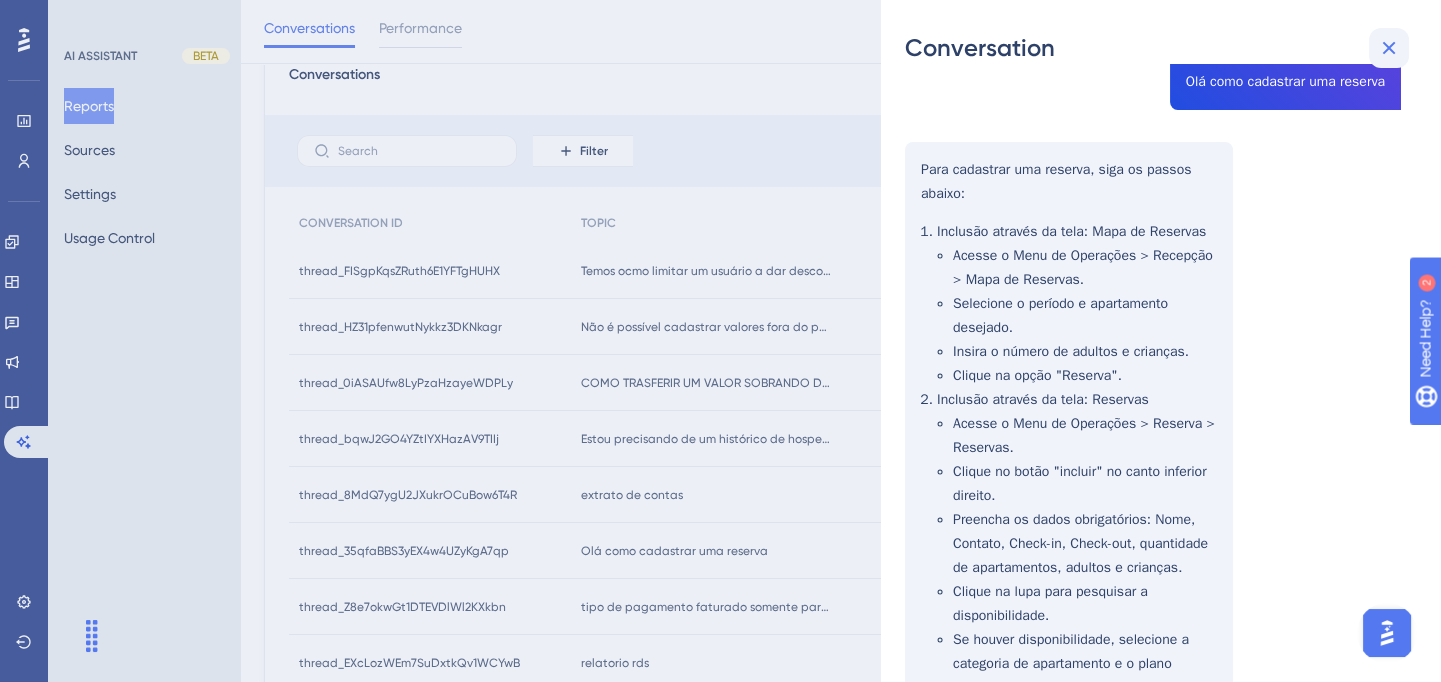 click 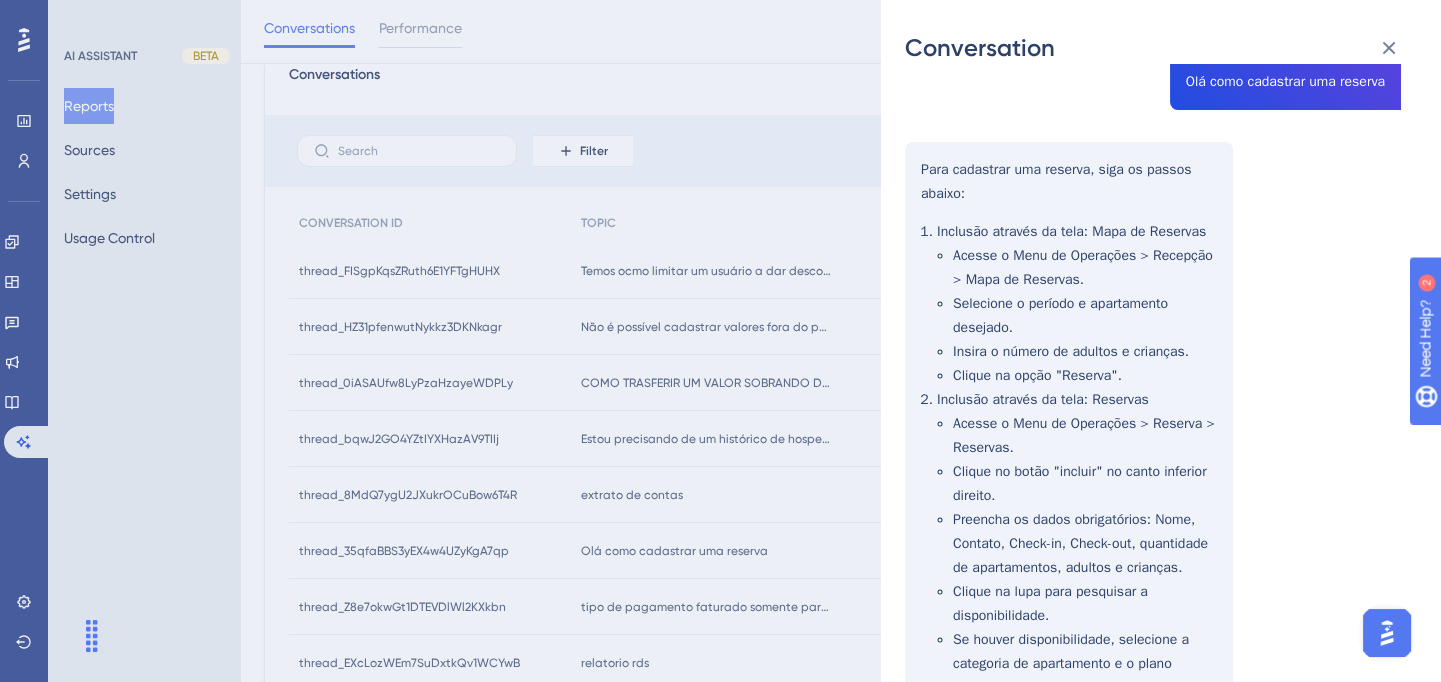 scroll, scrollTop: 0, scrollLeft: 0, axis: both 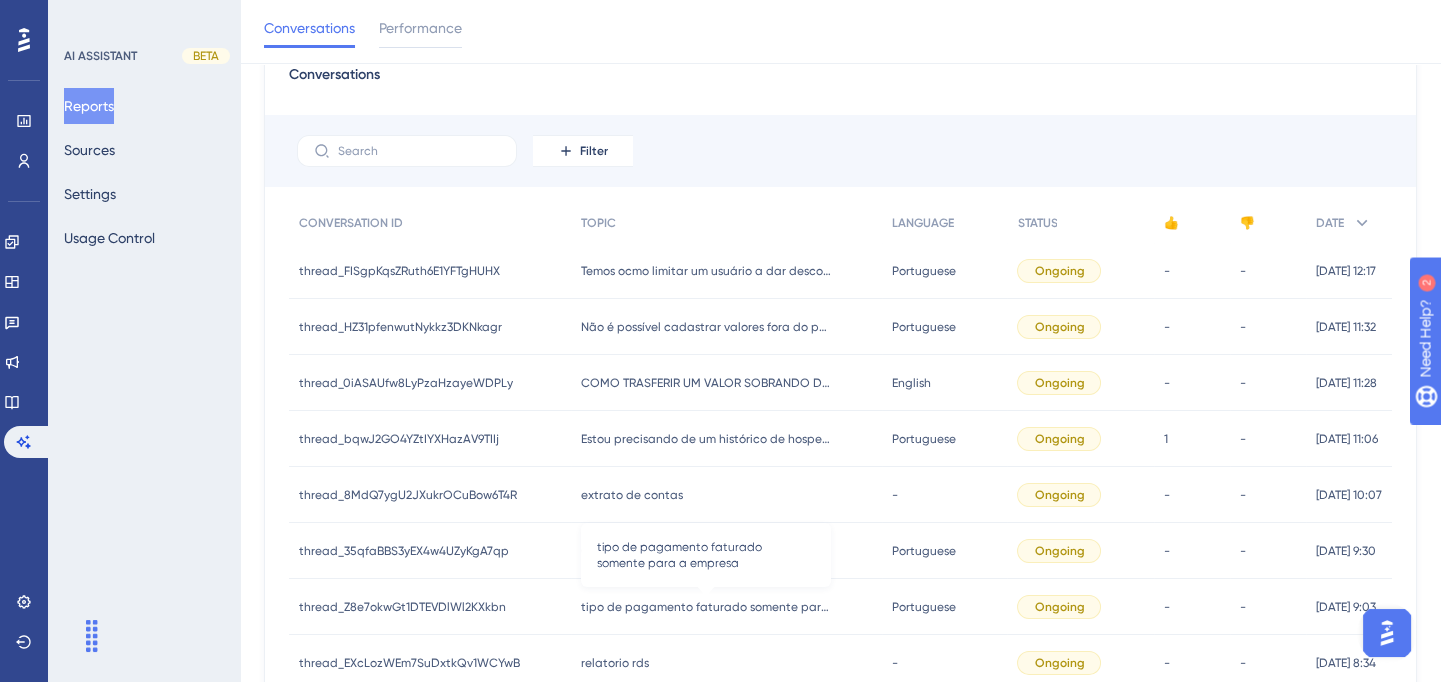 click on "tipo de pagamento faturado somente para a empresa" at bounding box center [706, 607] 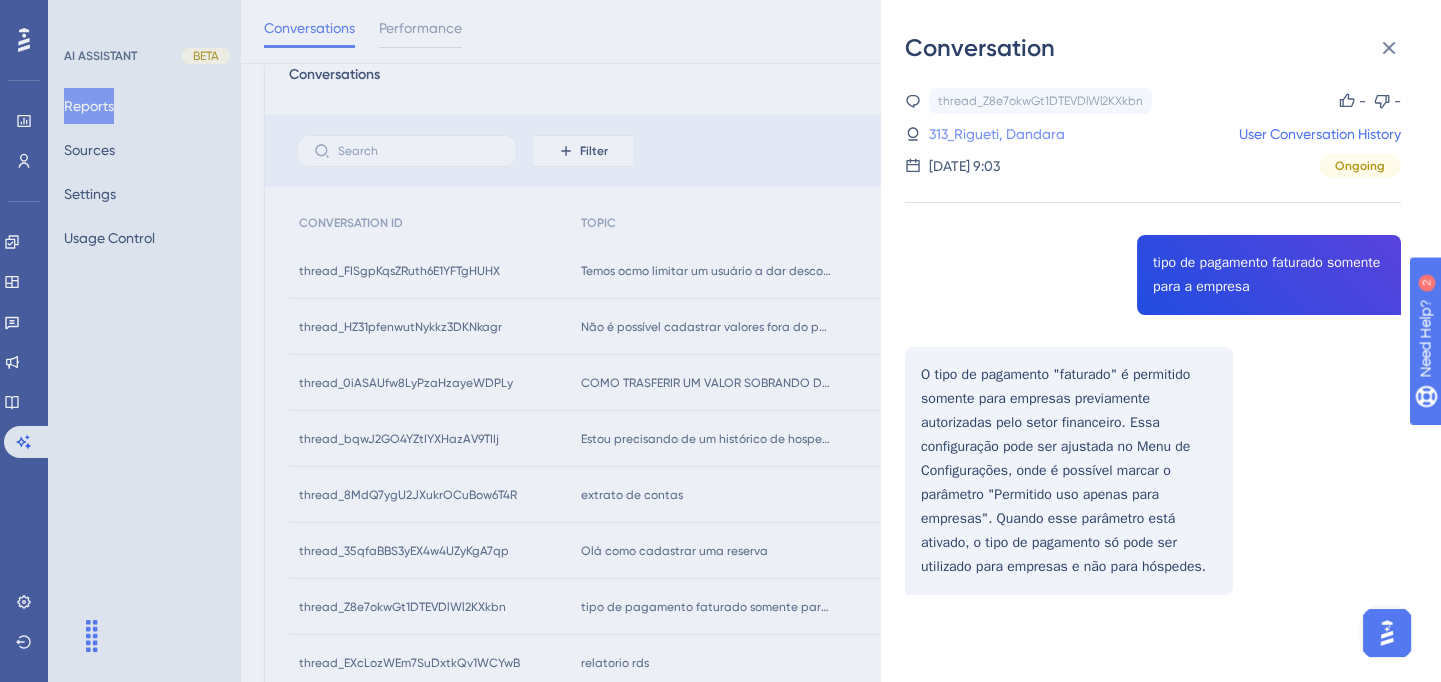 click on "313_Rigueti, Dandara" at bounding box center [997, 134] 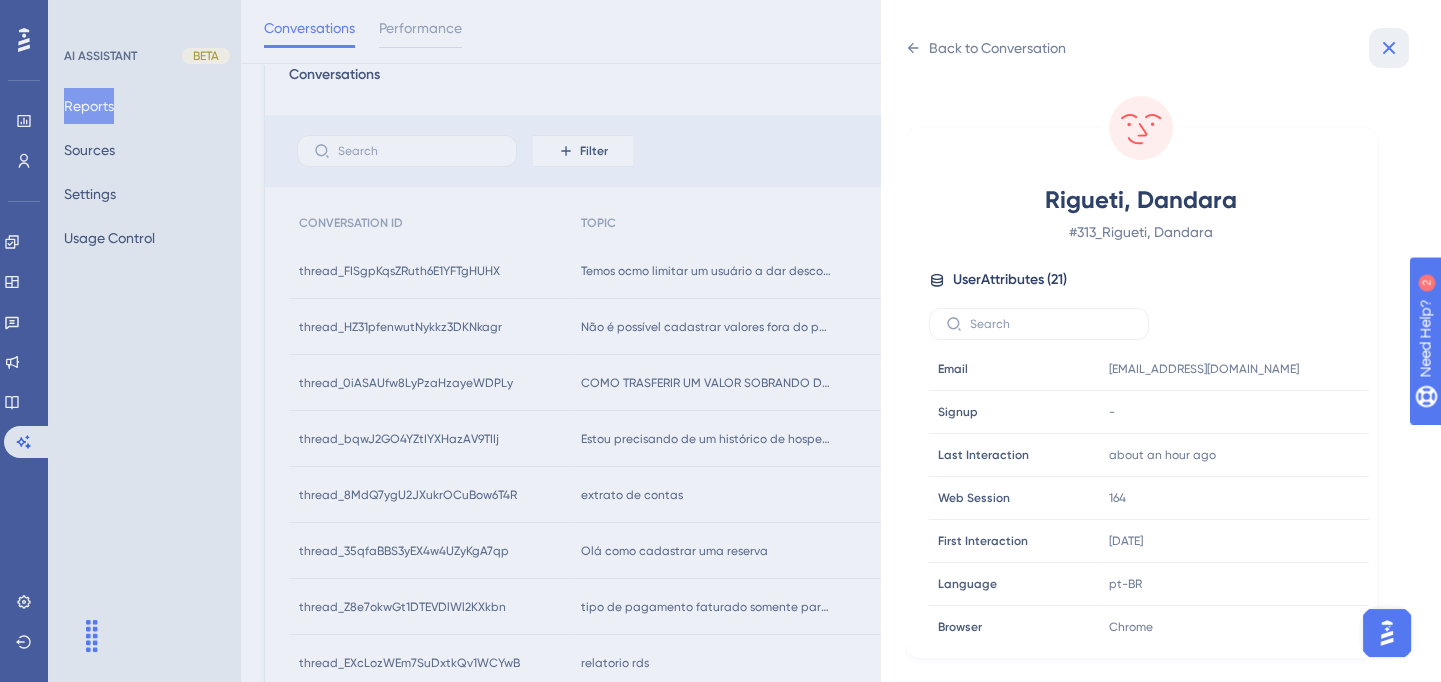 click at bounding box center [1389, 48] 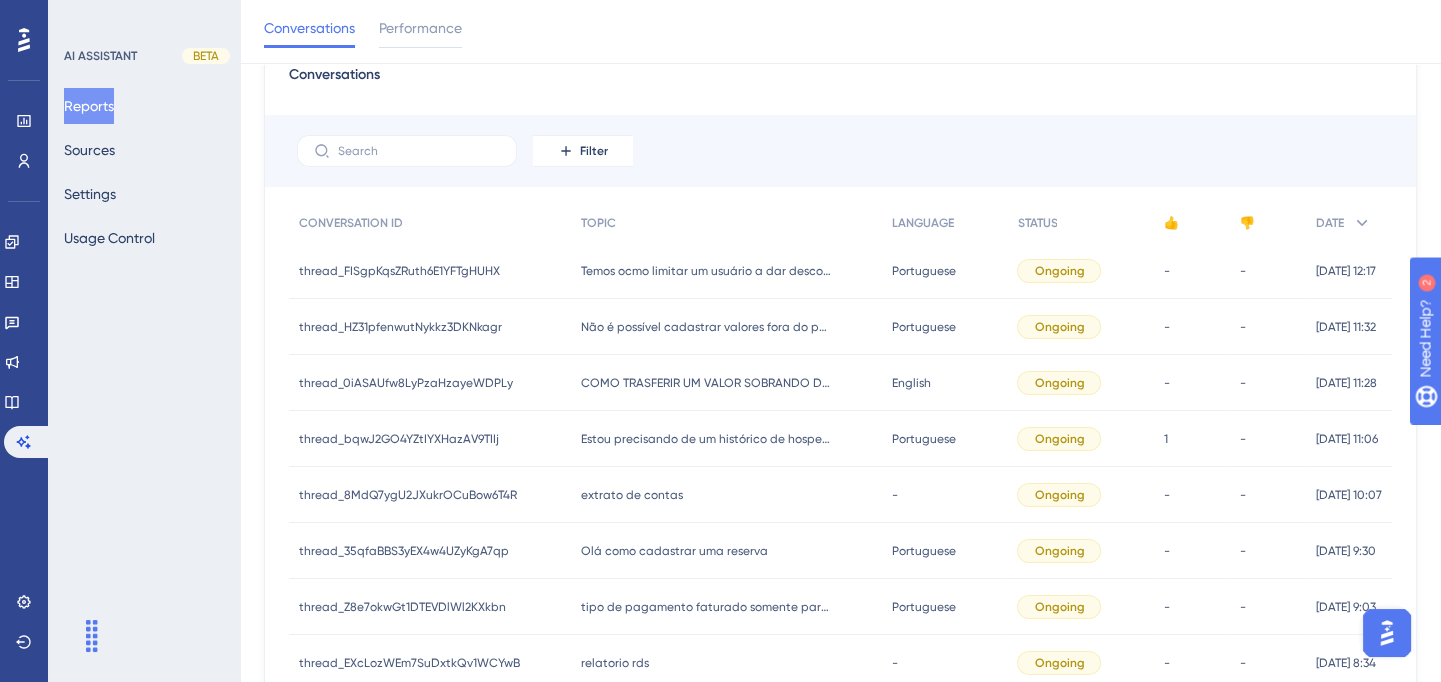 click on "relatorio rds" at bounding box center [615, 663] 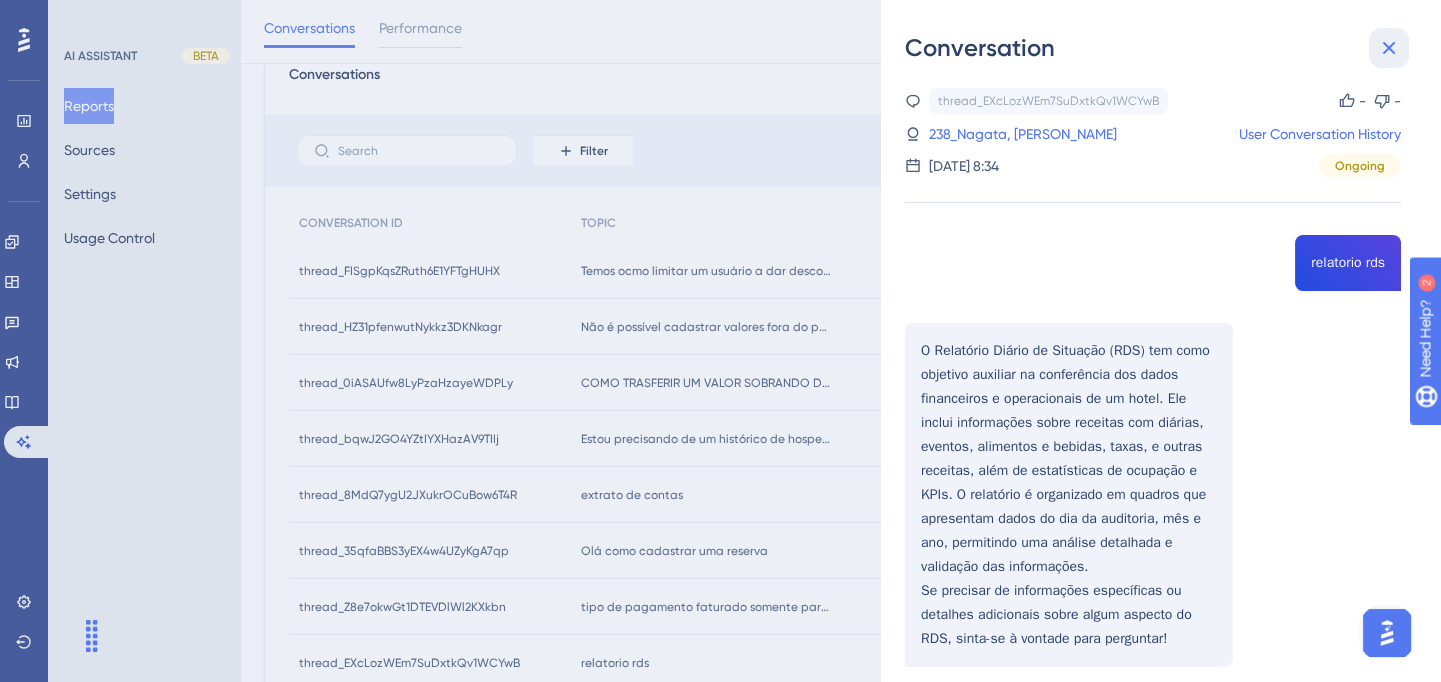 click 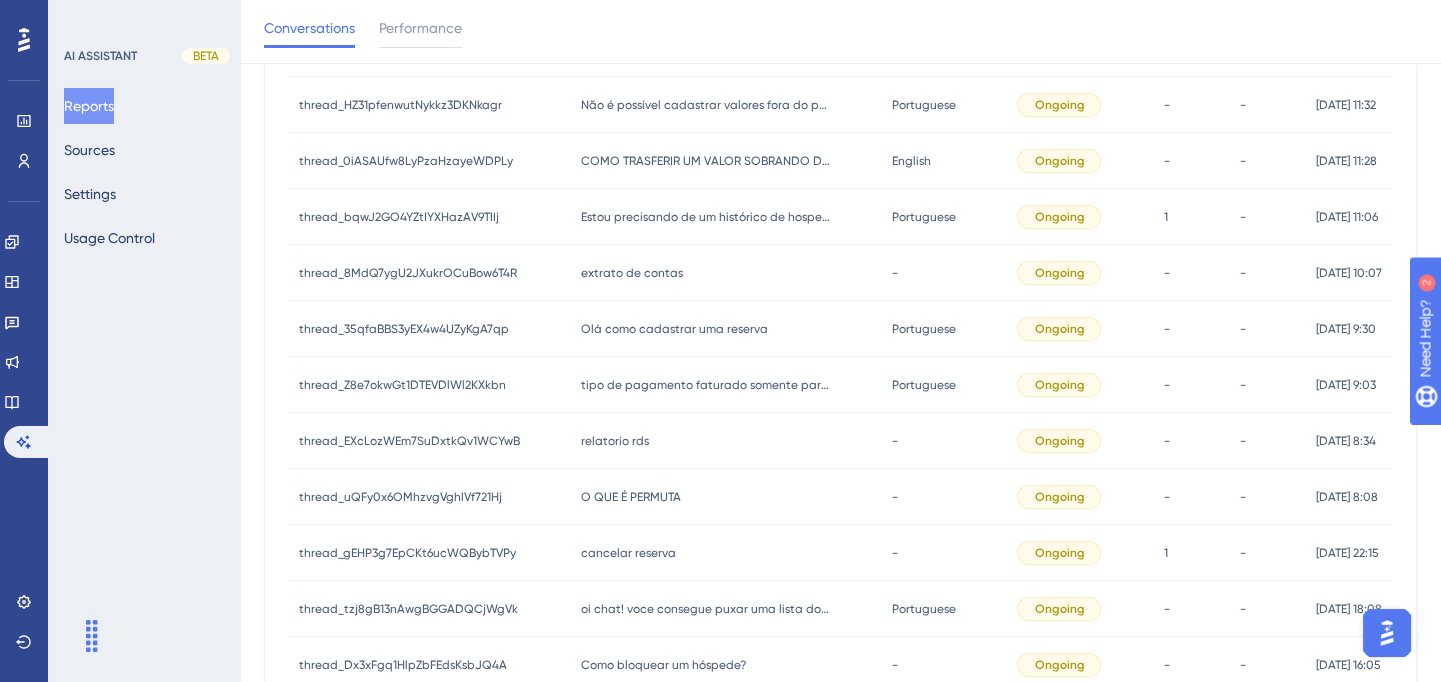 scroll, scrollTop: 363, scrollLeft: 0, axis: vertical 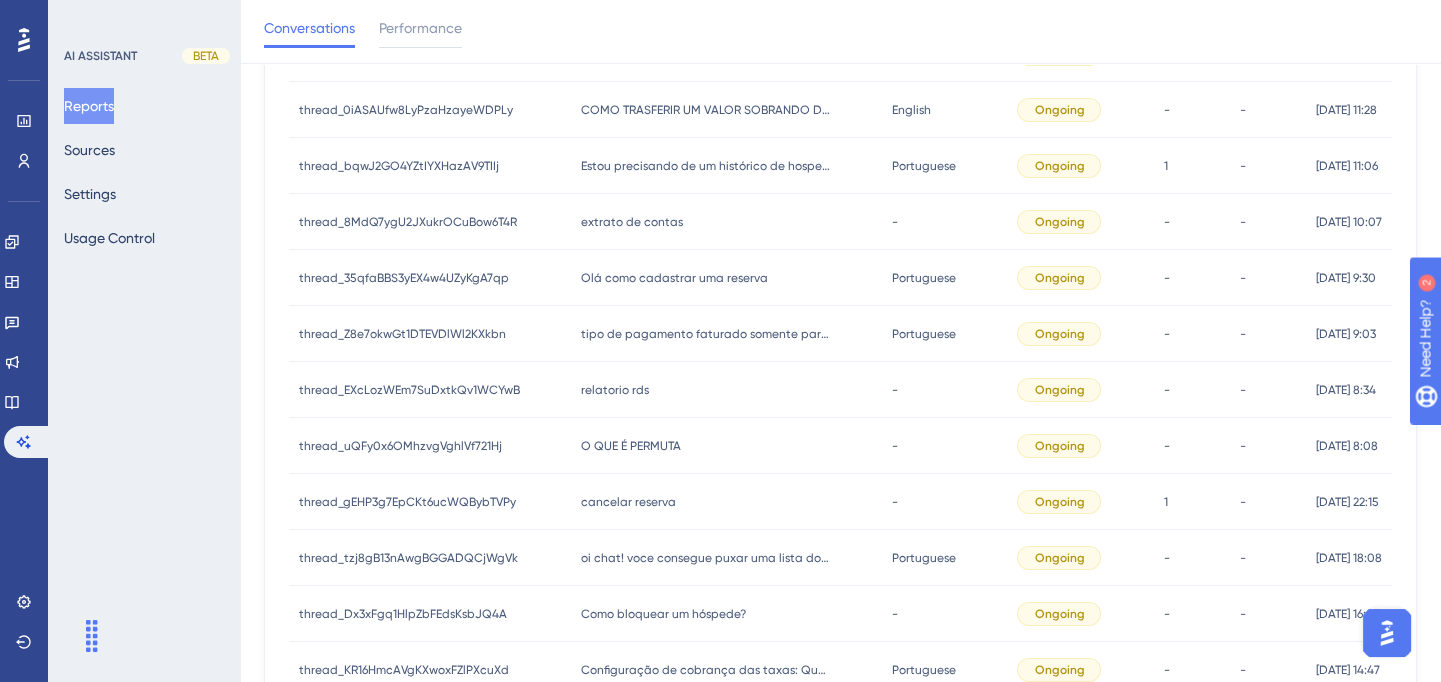 click on "O QUE É PERMUTA" at bounding box center [631, 446] 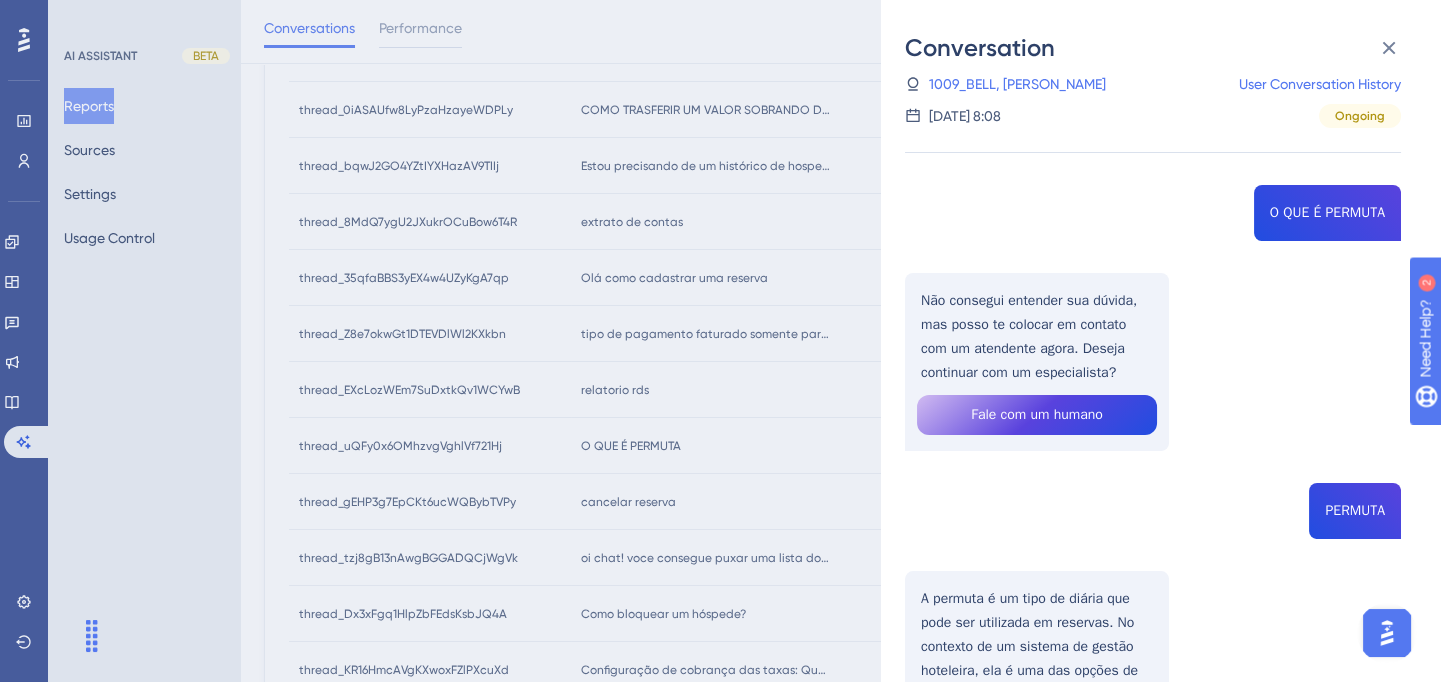 scroll, scrollTop: 0, scrollLeft: 0, axis: both 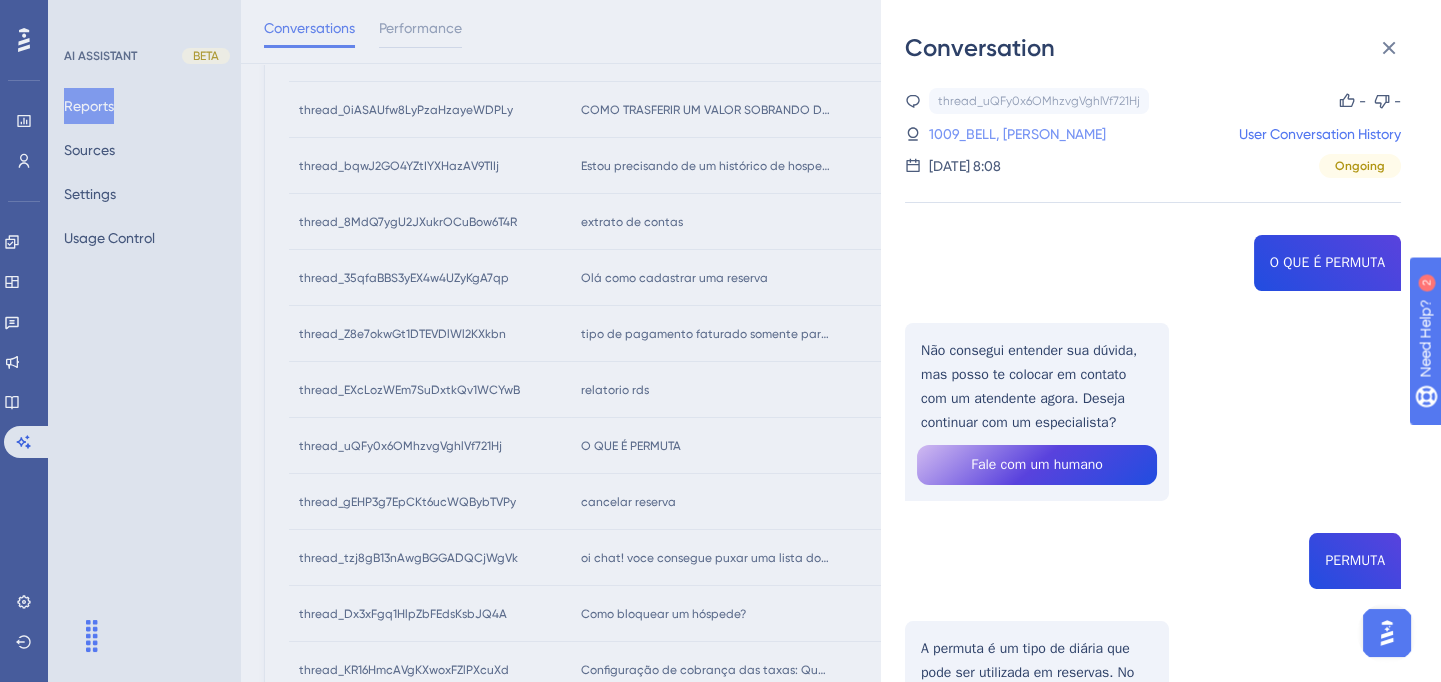 click on "1009_BELL, [PERSON_NAME]" at bounding box center (1017, 134) 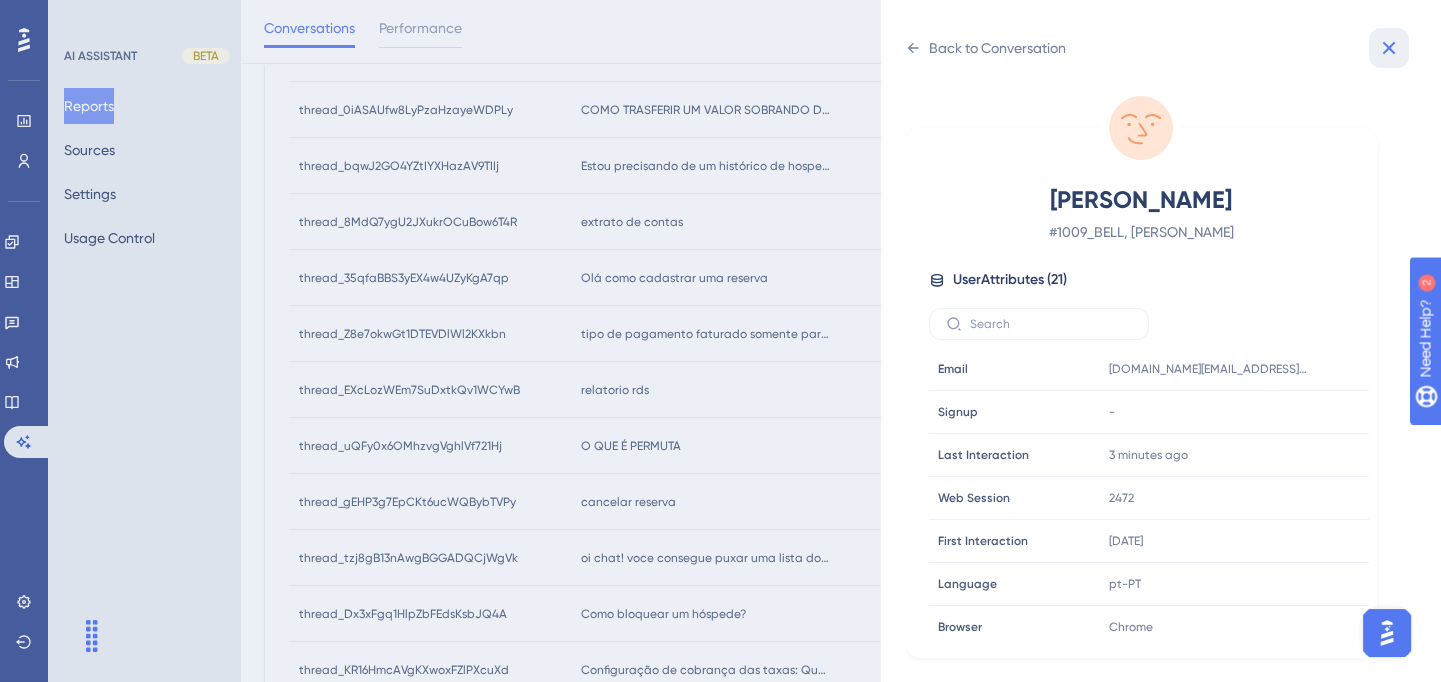 click 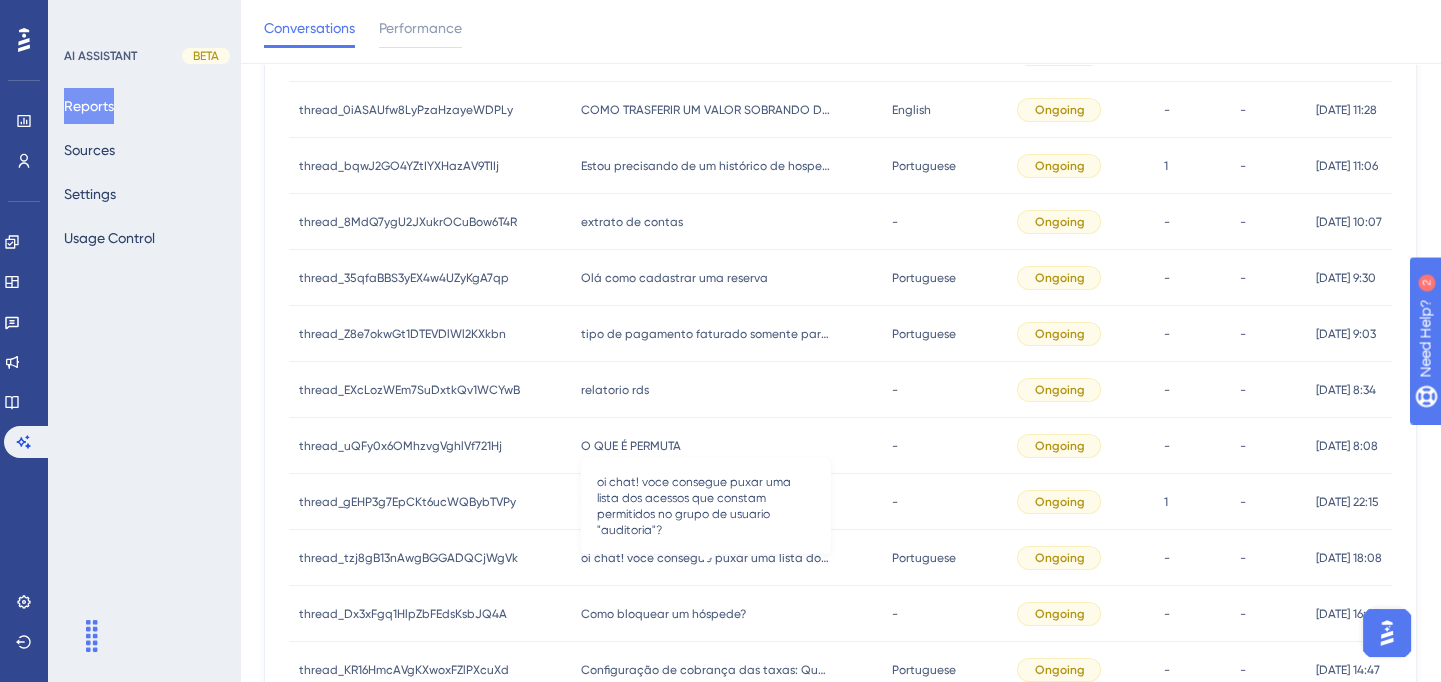 click on "oi chat! voce consegue puxar uma lista dos acessos que constam permitidos no grupo de usuario "auditoria"?" at bounding box center (706, 558) 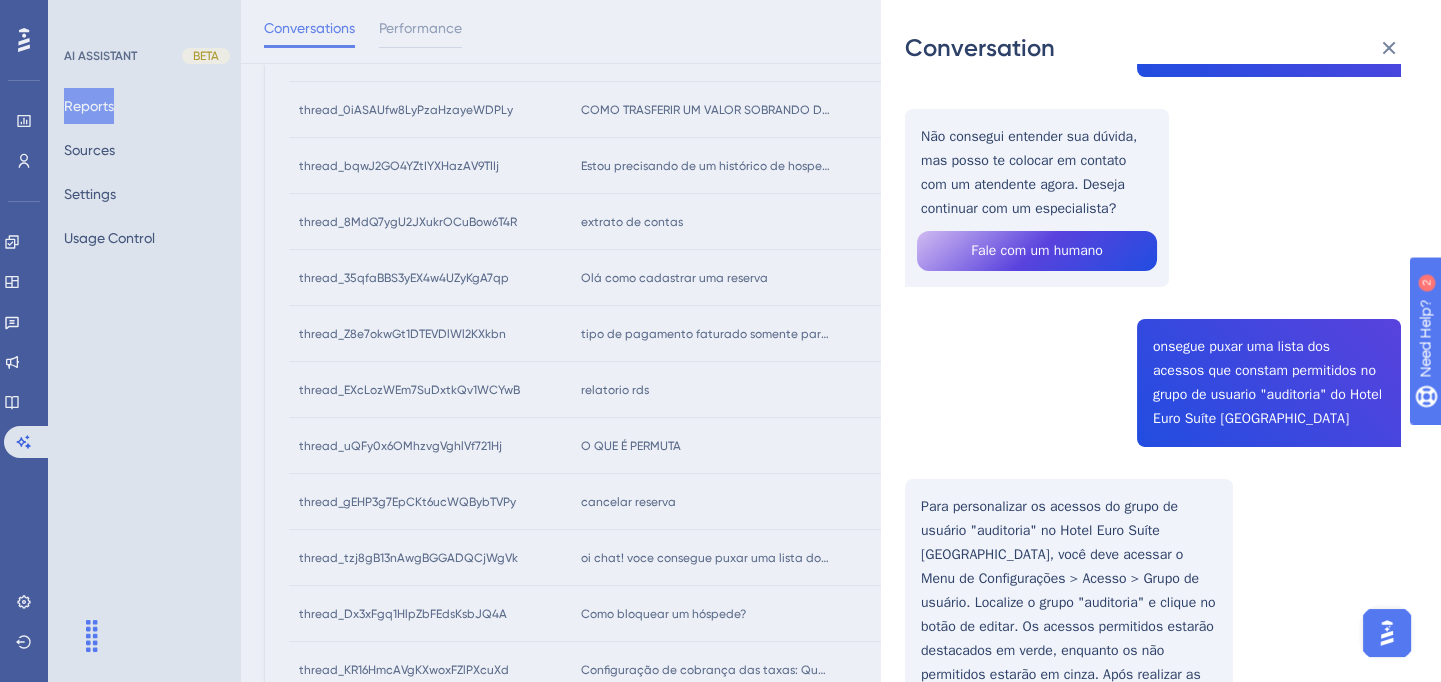 scroll, scrollTop: 0, scrollLeft: 0, axis: both 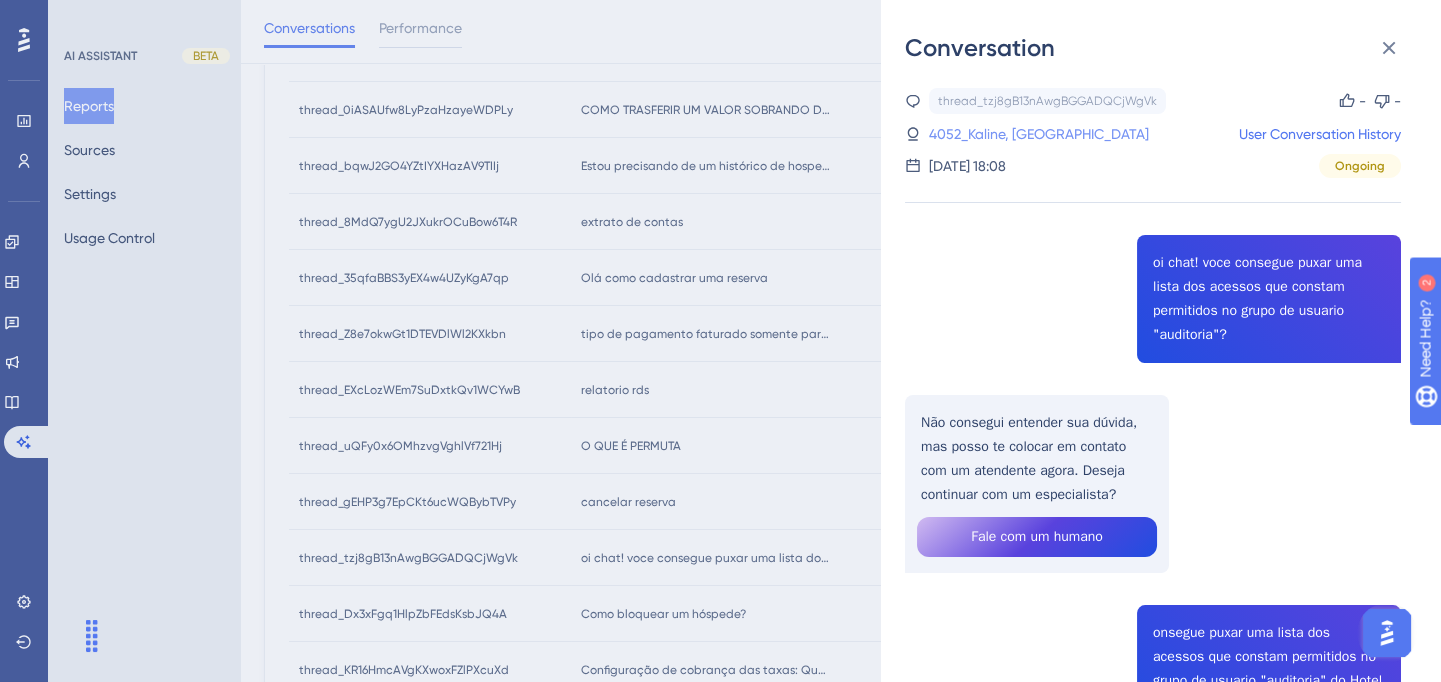 click on "4052_Kaline, [GEOGRAPHIC_DATA]" at bounding box center [1039, 134] 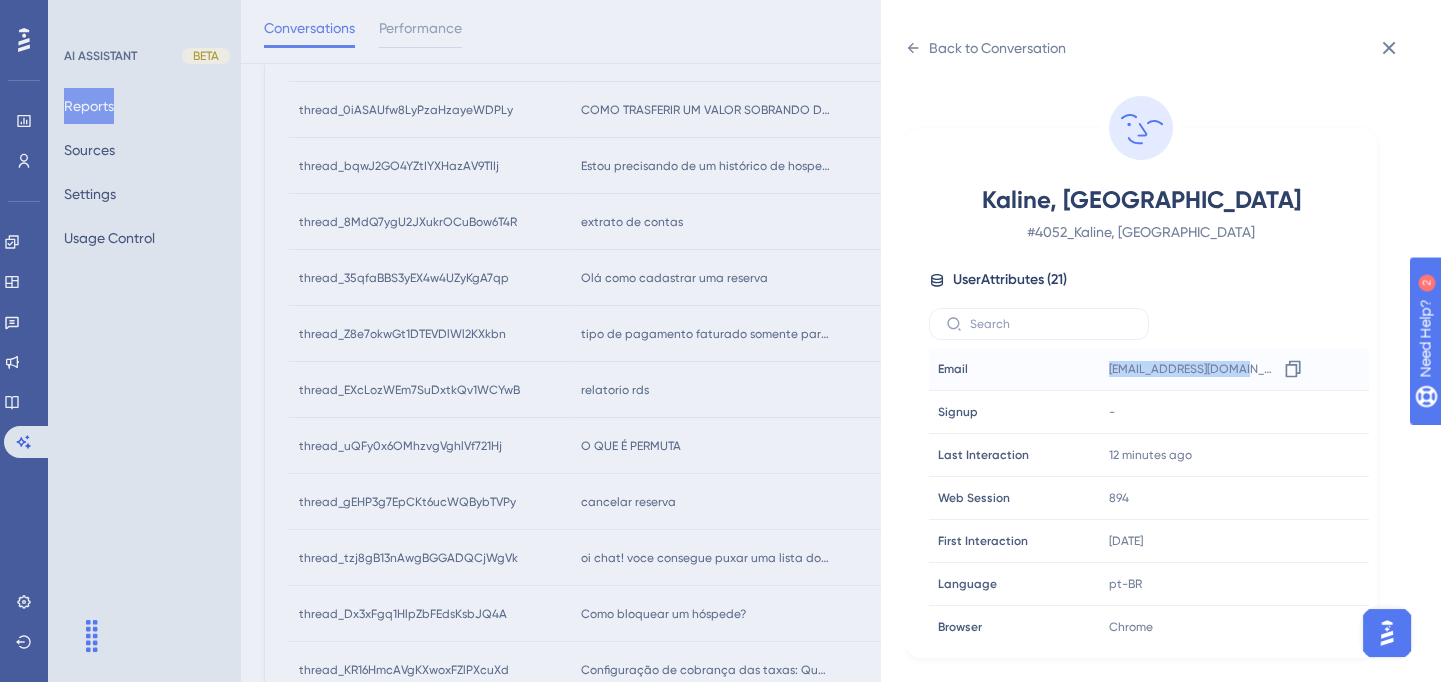 drag, startPoint x: 1233, startPoint y: 371, endPoint x: 1083, endPoint y: 378, distance: 150.16324 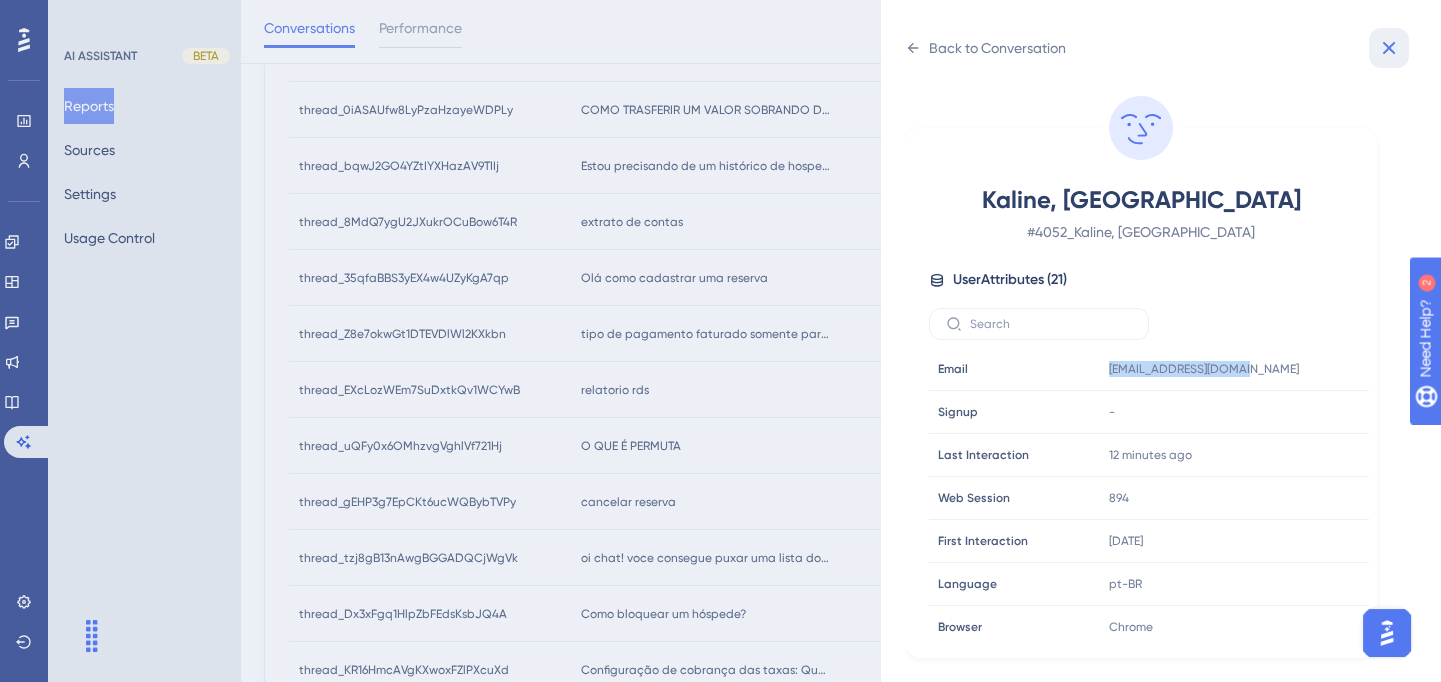 click 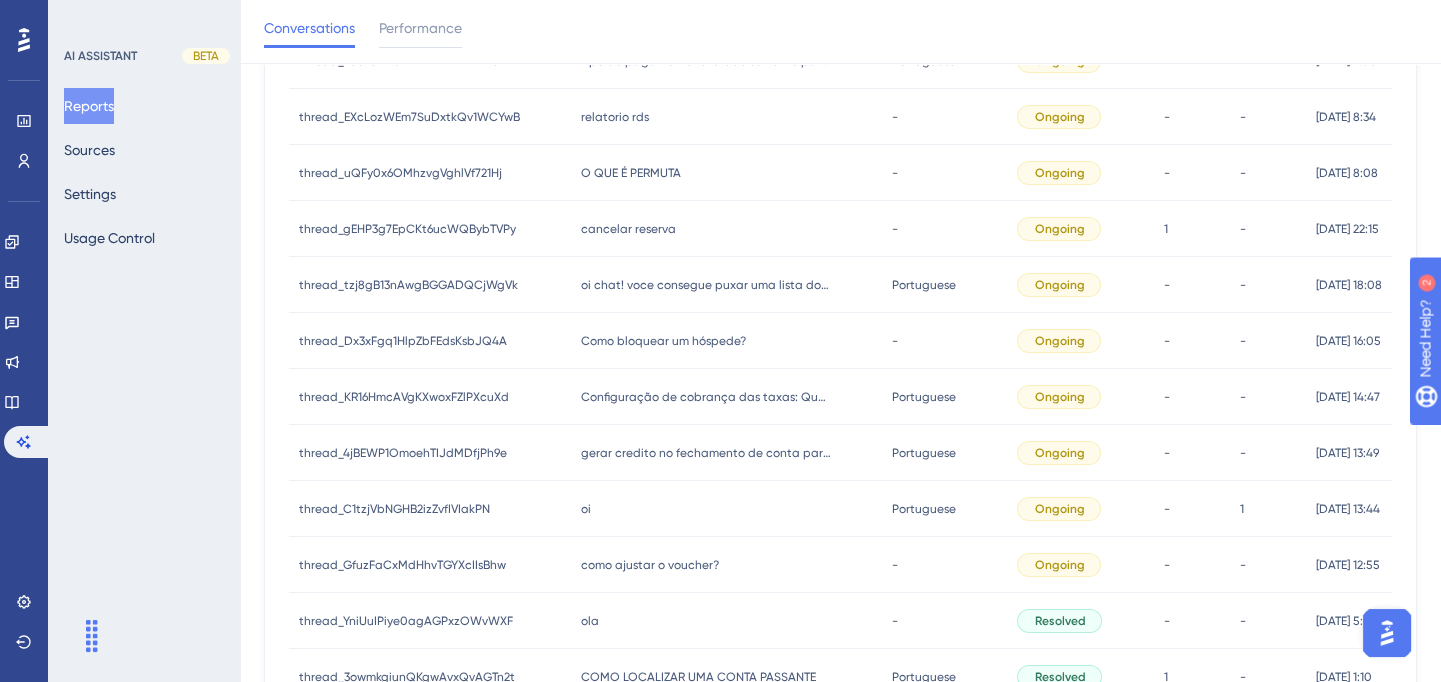 scroll, scrollTop: 727, scrollLeft: 0, axis: vertical 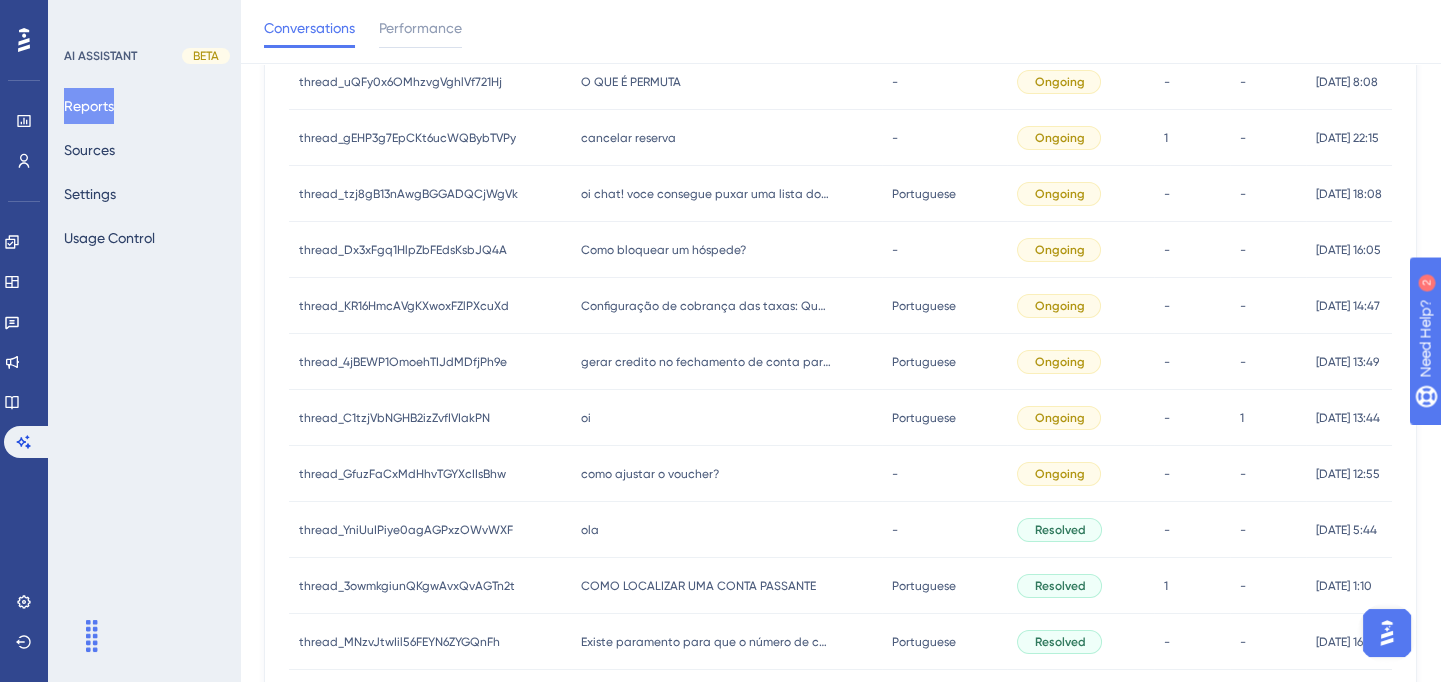 click on "COMO LOCALIZAR UMA CONTA PASSANTE" at bounding box center (698, 586) 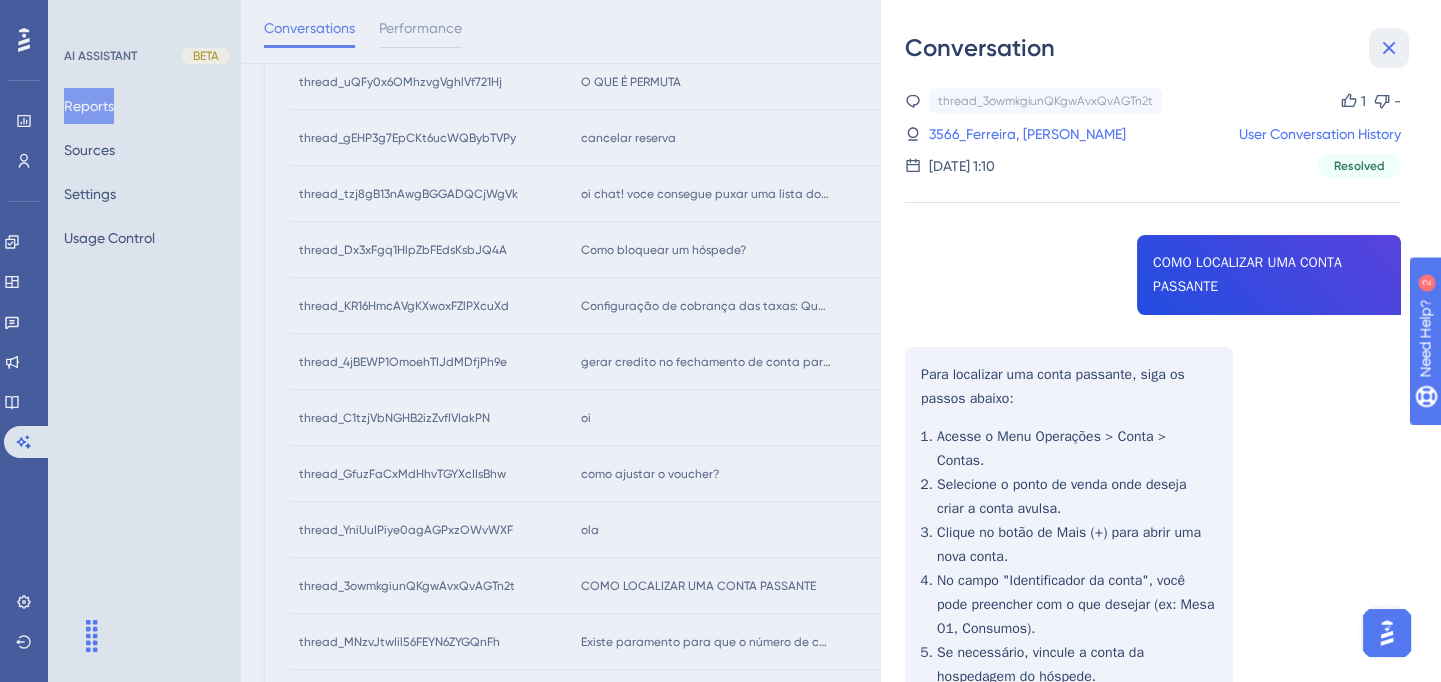 click 